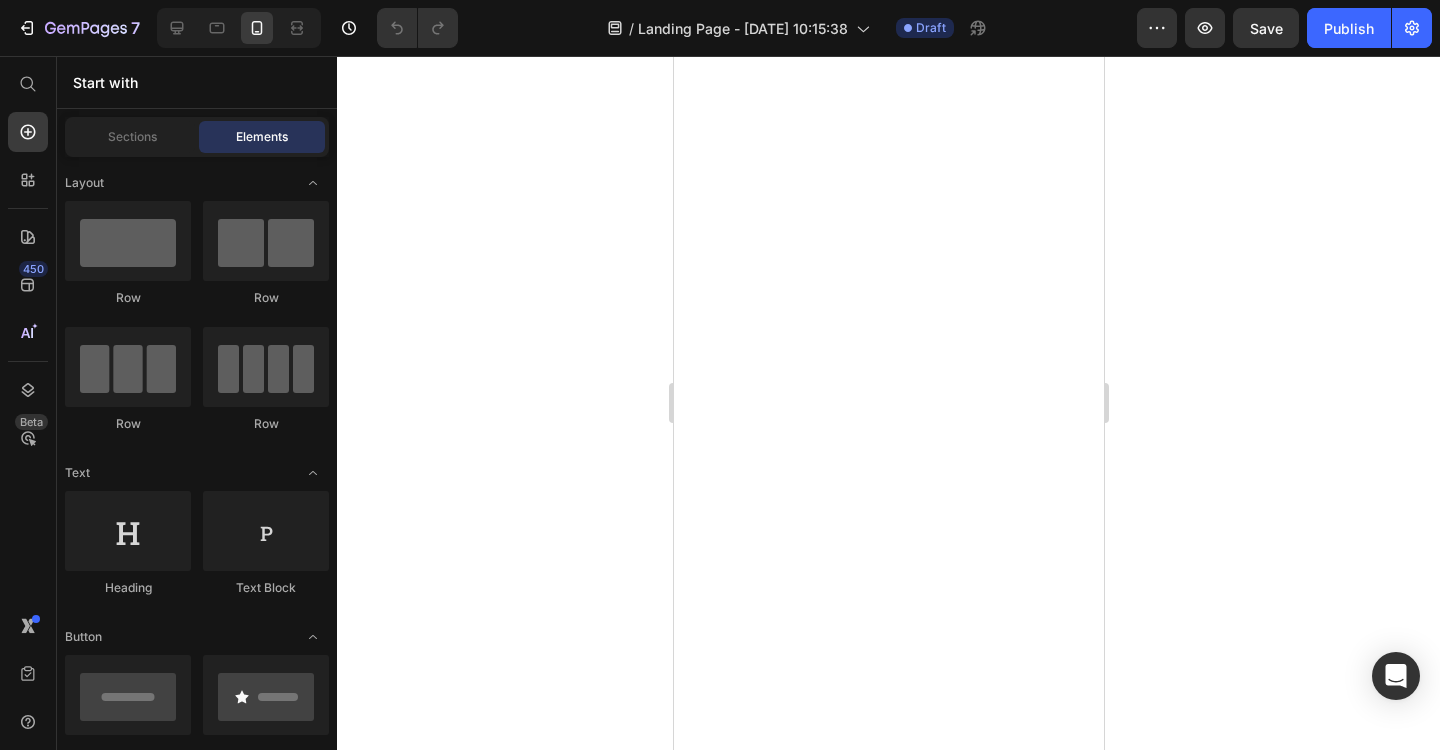 scroll, scrollTop: 0, scrollLeft: 0, axis: both 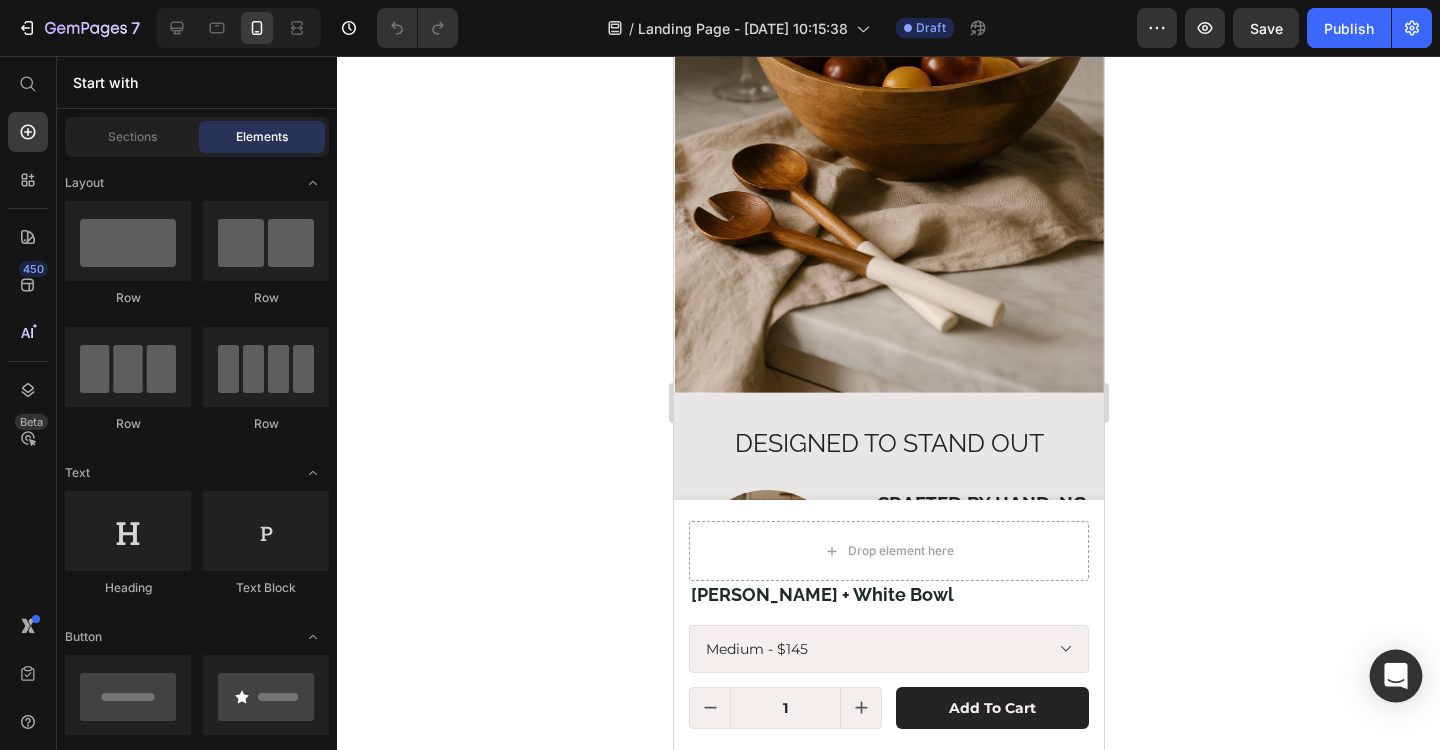 click 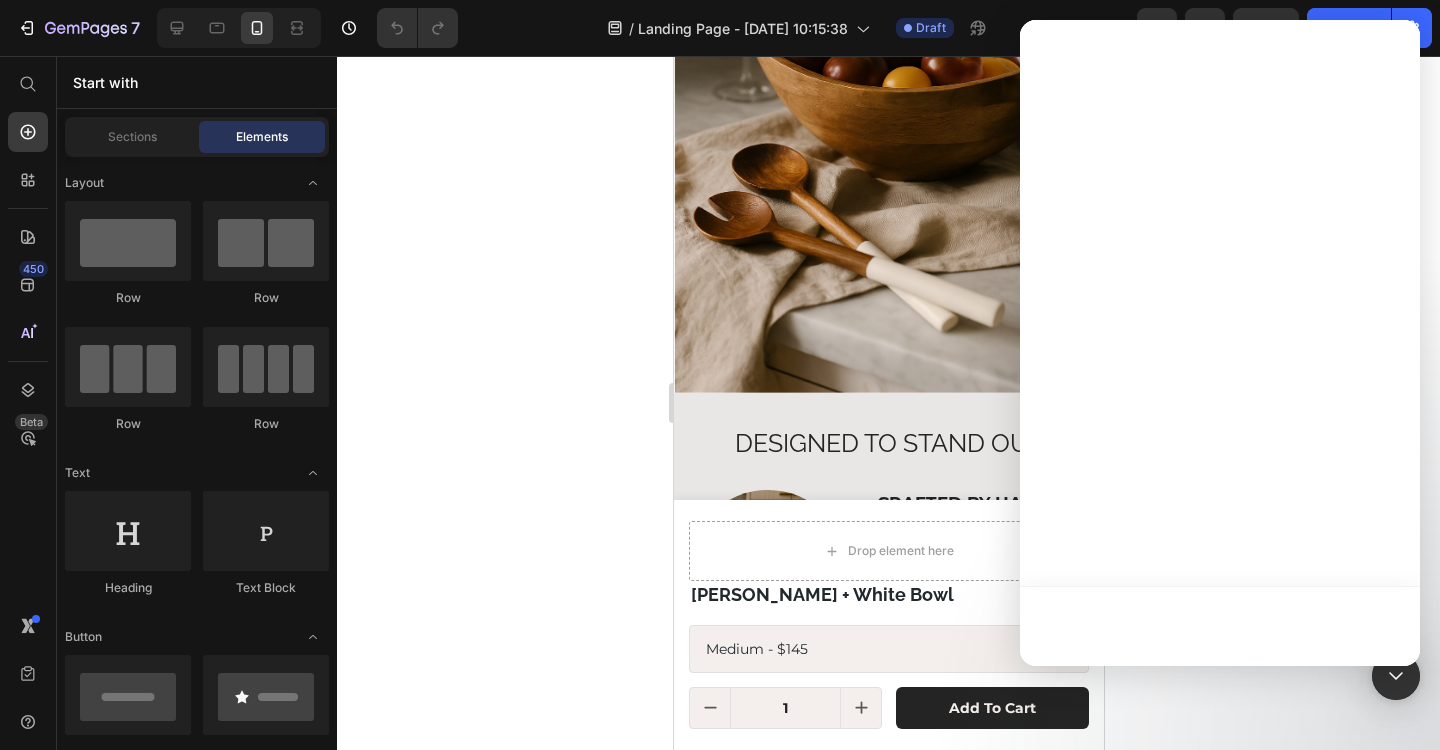 scroll, scrollTop: 0, scrollLeft: 0, axis: both 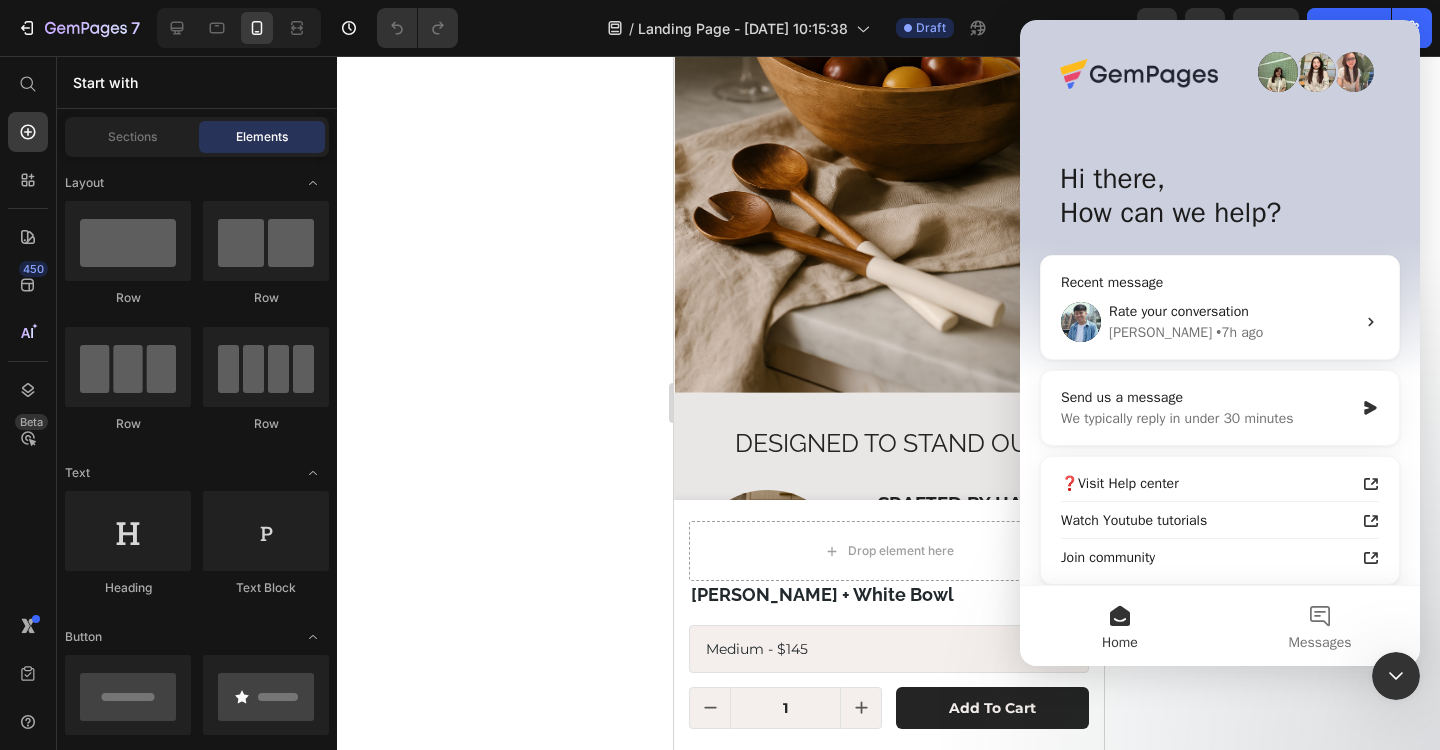 click 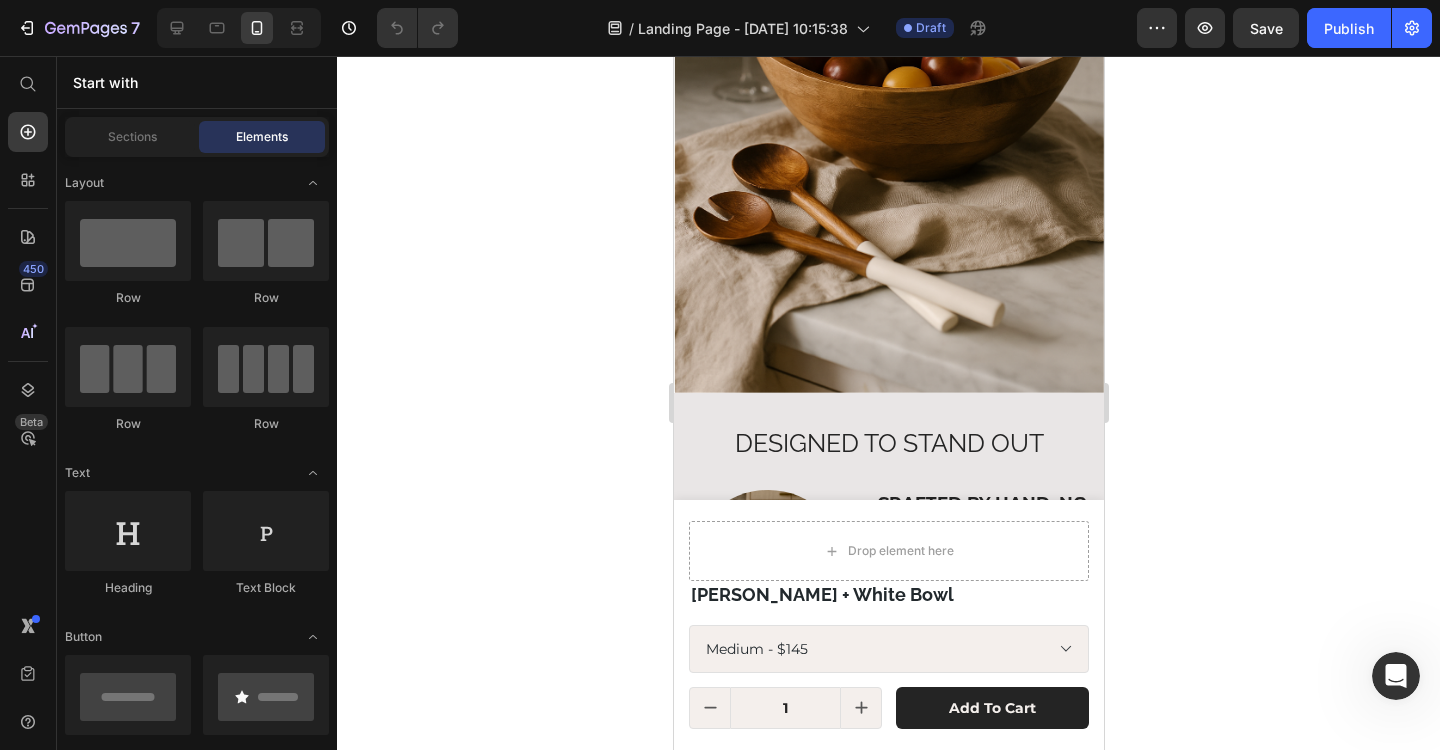 scroll, scrollTop: 0, scrollLeft: 0, axis: both 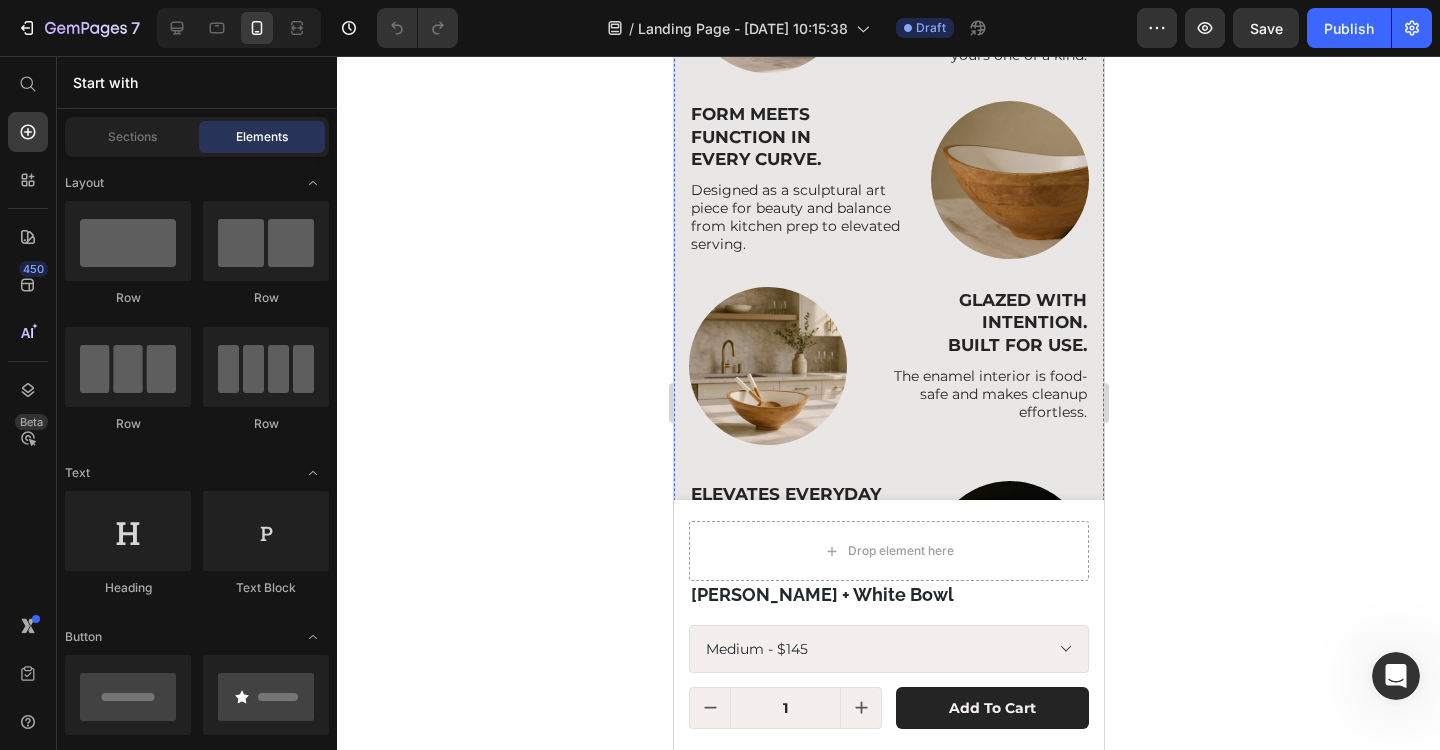 select on "Medium" 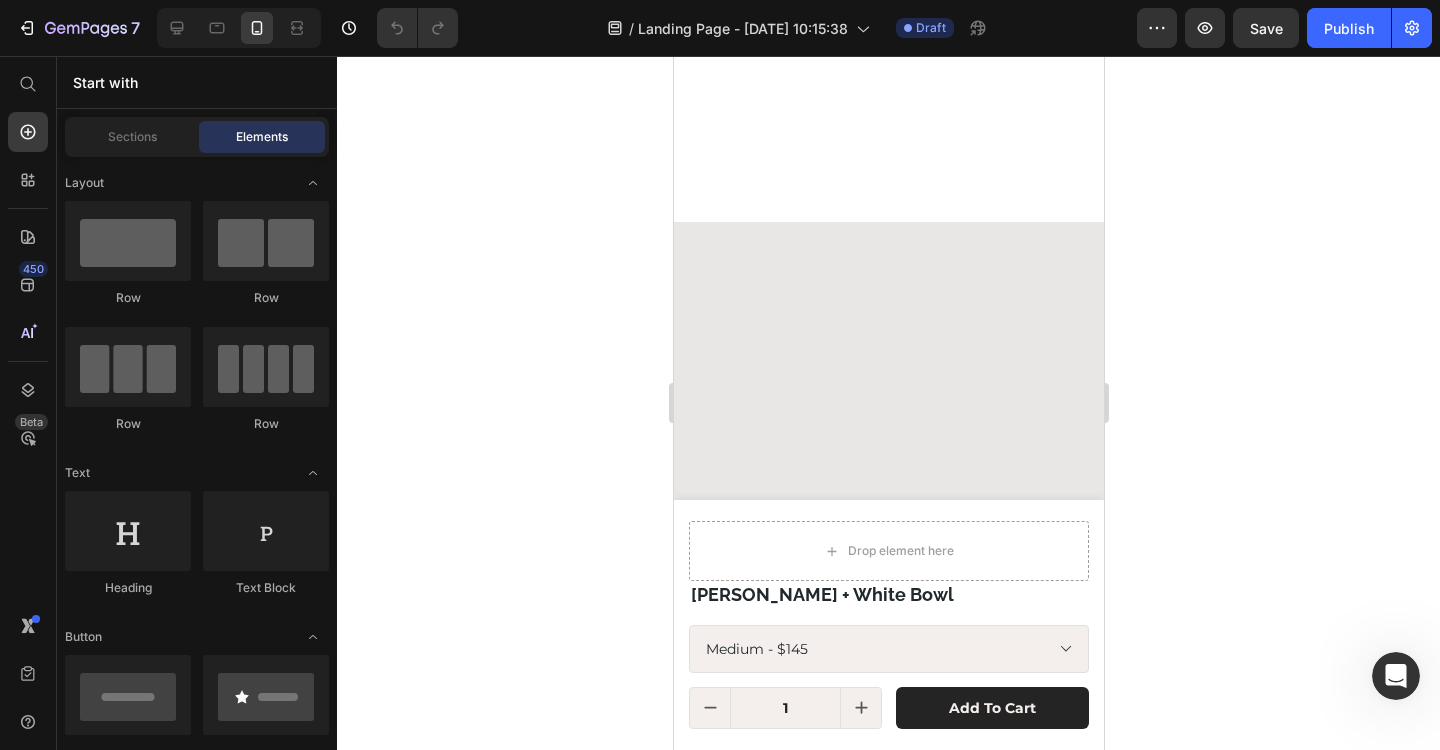 select on "Medium" 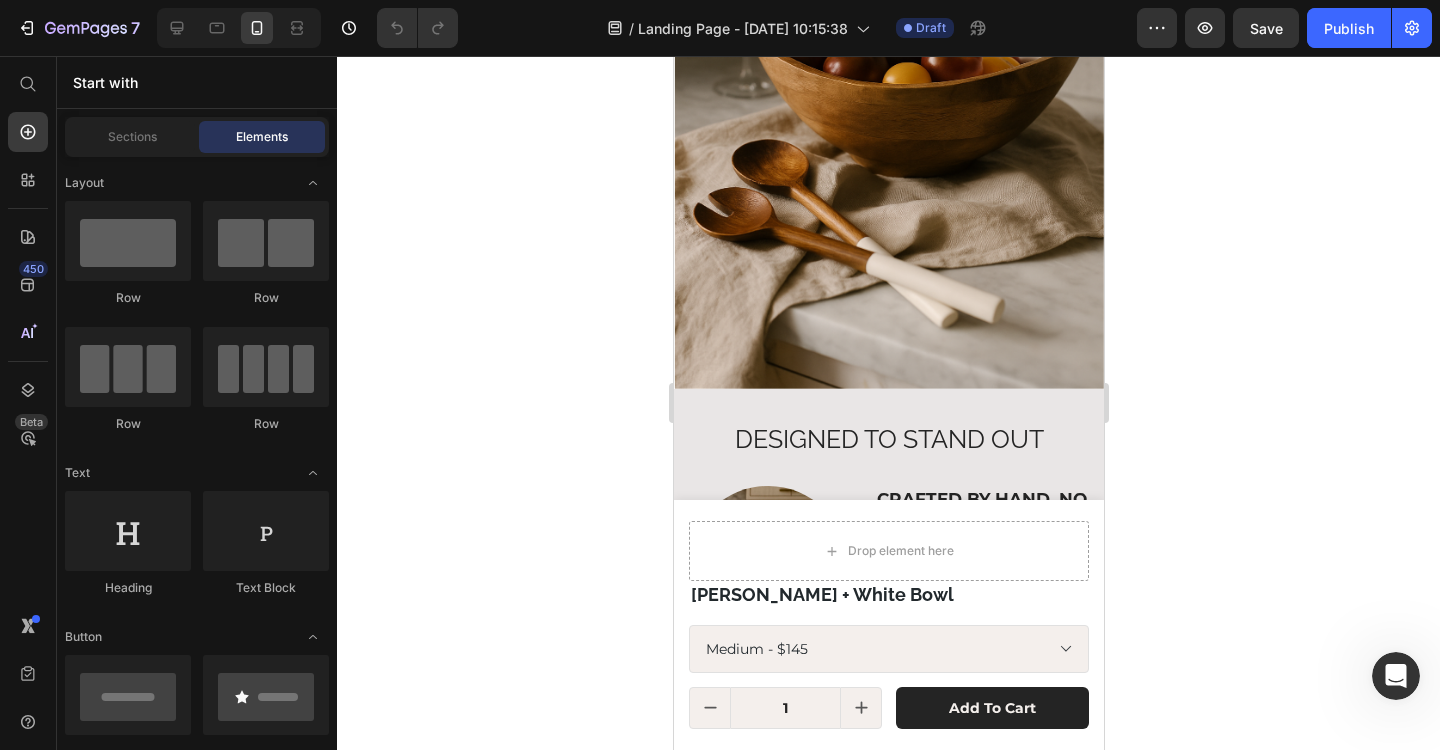 scroll, scrollTop: 0, scrollLeft: 0, axis: both 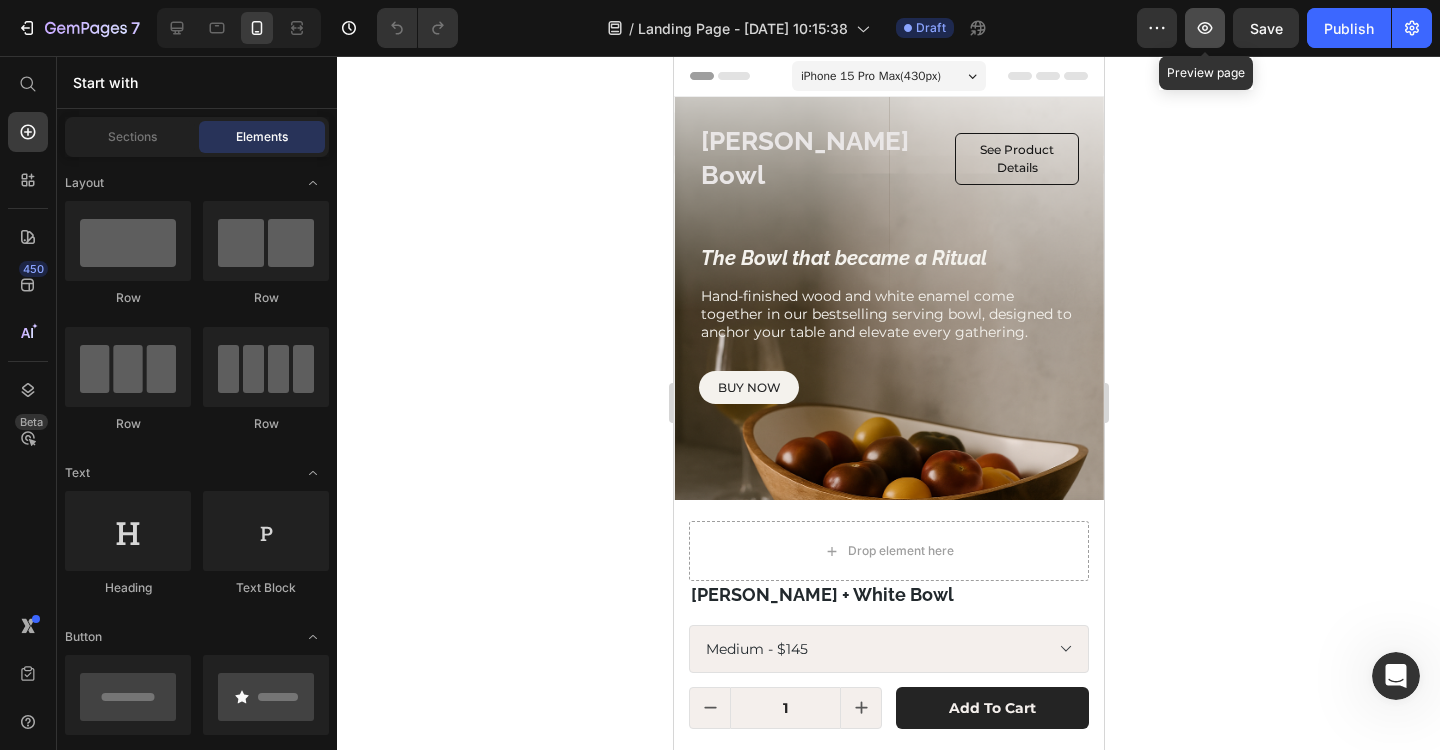 click 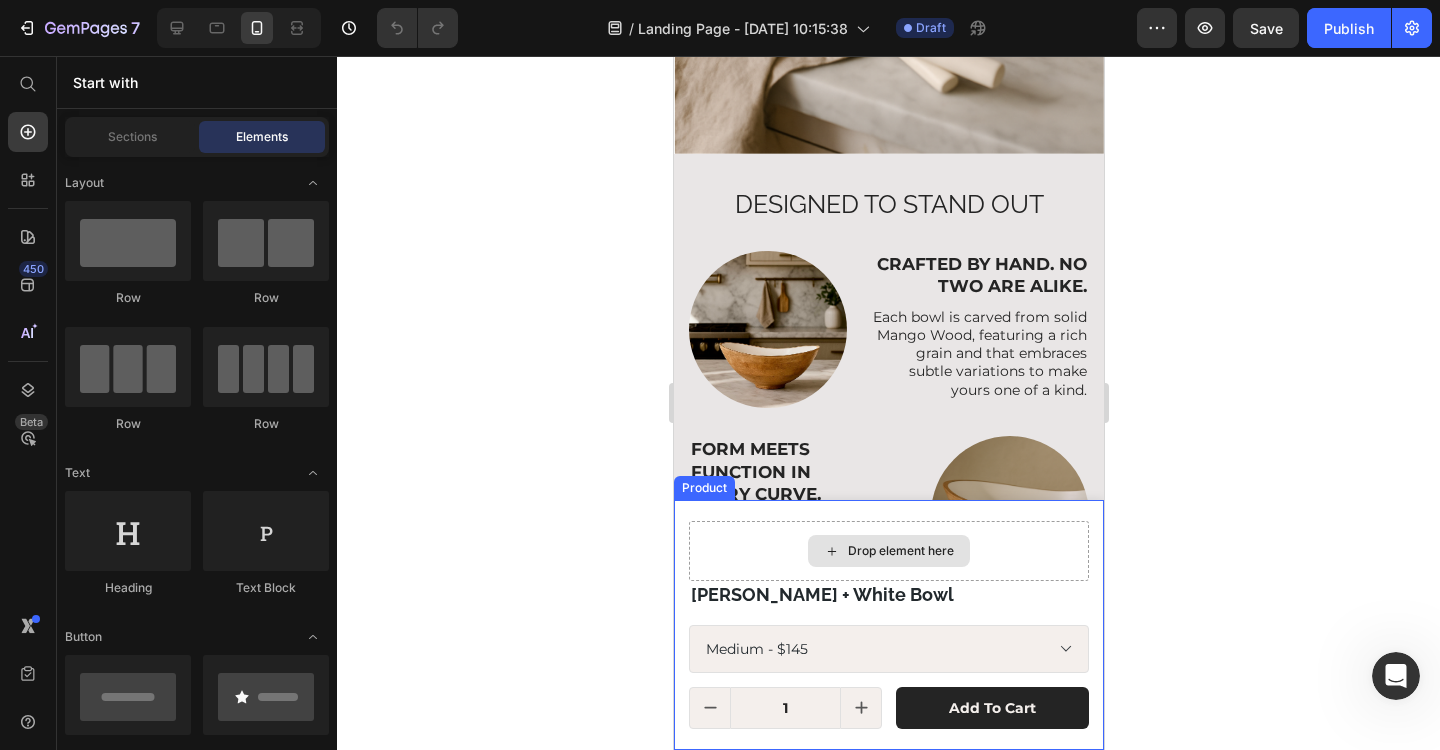 select on "Medium" 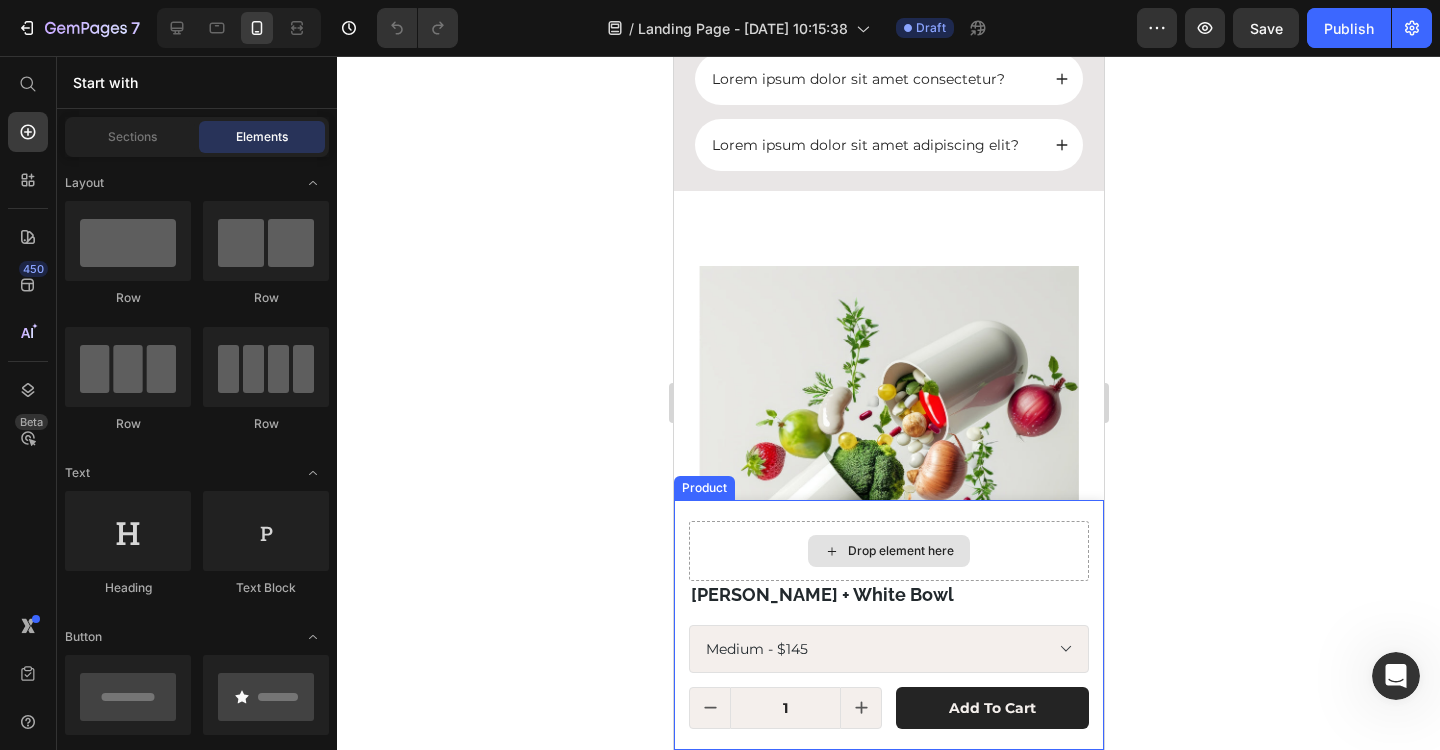 scroll, scrollTop: 7404, scrollLeft: 0, axis: vertical 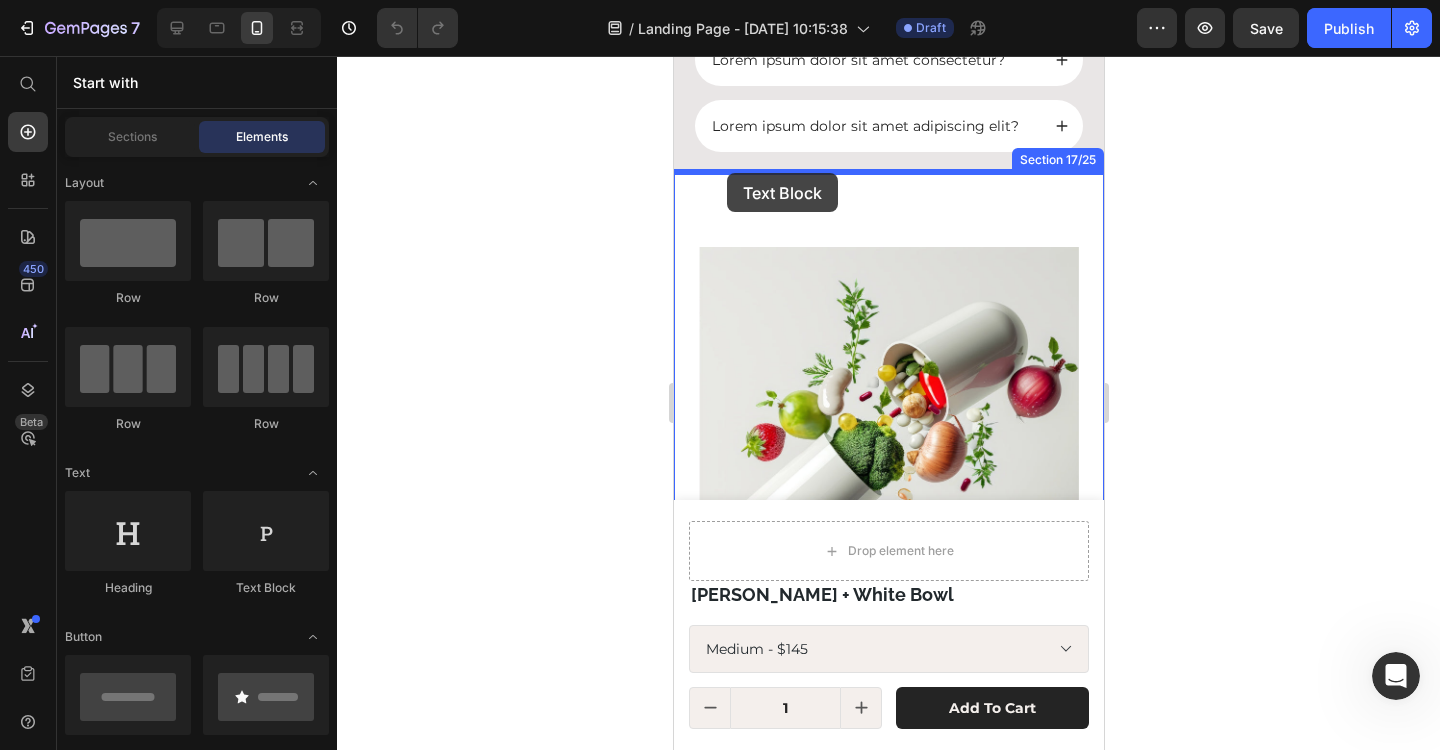 drag, startPoint x: 910, startPoint y: 585, endPoint x: 723, endPoint y: 175, distance: 450.63177 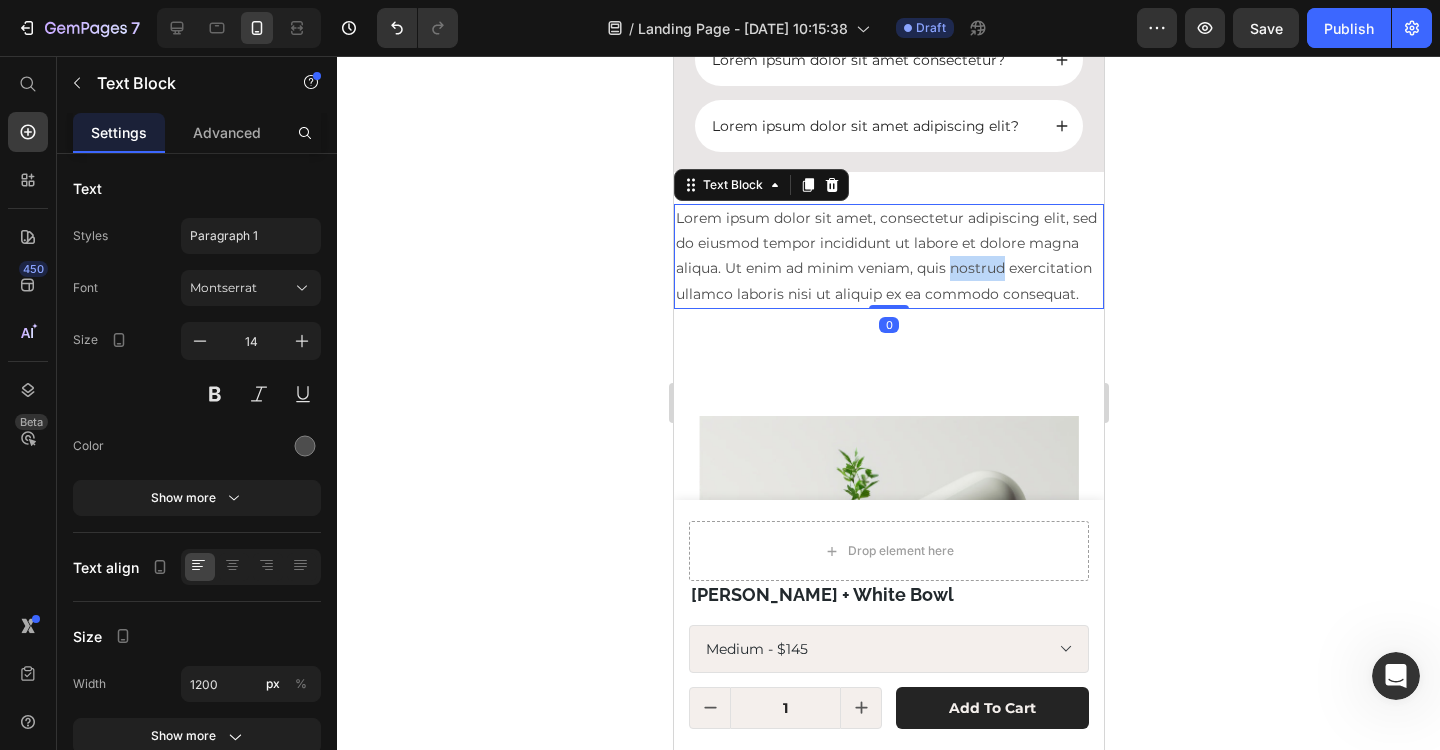 click on "Lorem ipsum dolor sit amet, consectetur adipiscing elit, sed do eiusmod tempor incididunt ut labore et dolore magna aliqua. Ut enim ad minim veniam, quis nostrud exercitation ullamco laboris nisi ut aliquip ex ea commodo consequat." at bounding box center (888, 256) 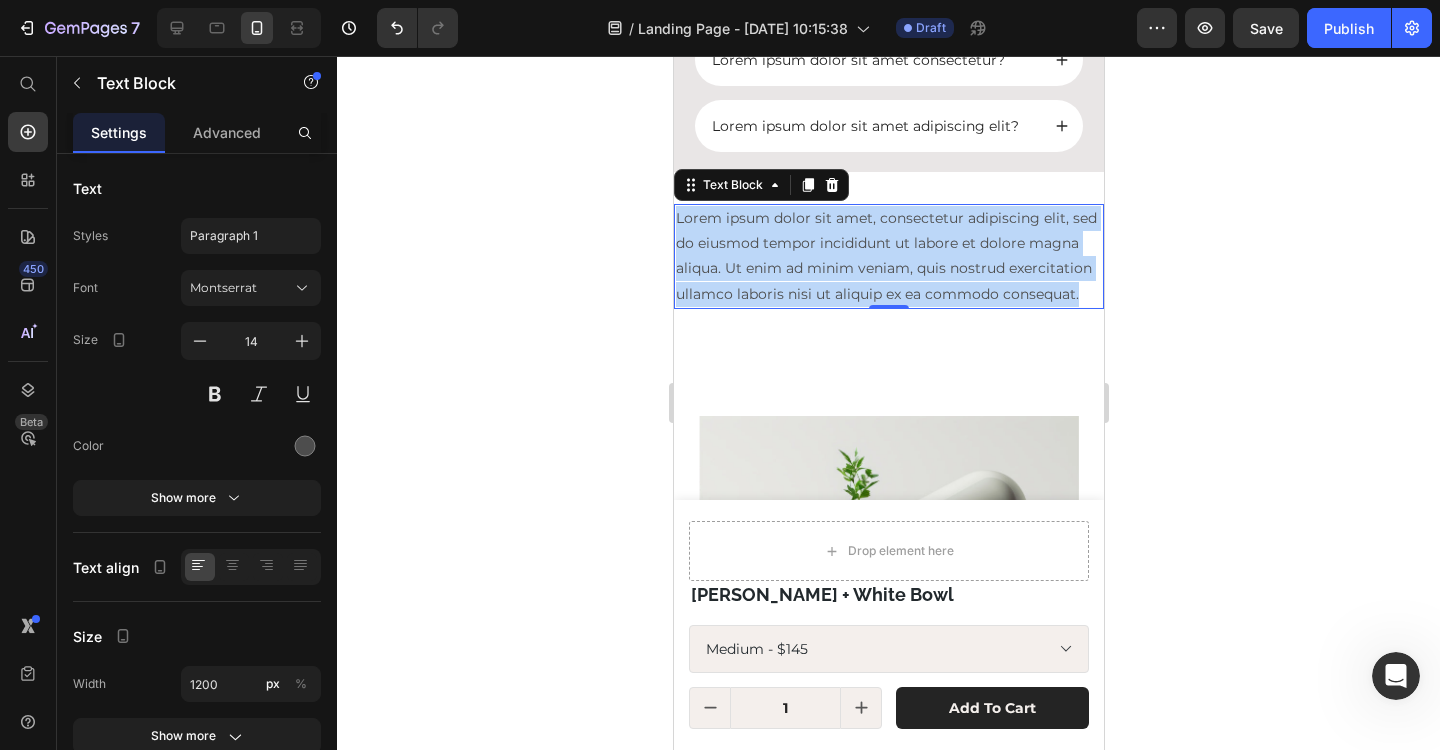 drag, startPoint x: 1082, startPoint y: 297, endPoint x: 664, endPoint y: 219, distance: 425.21524 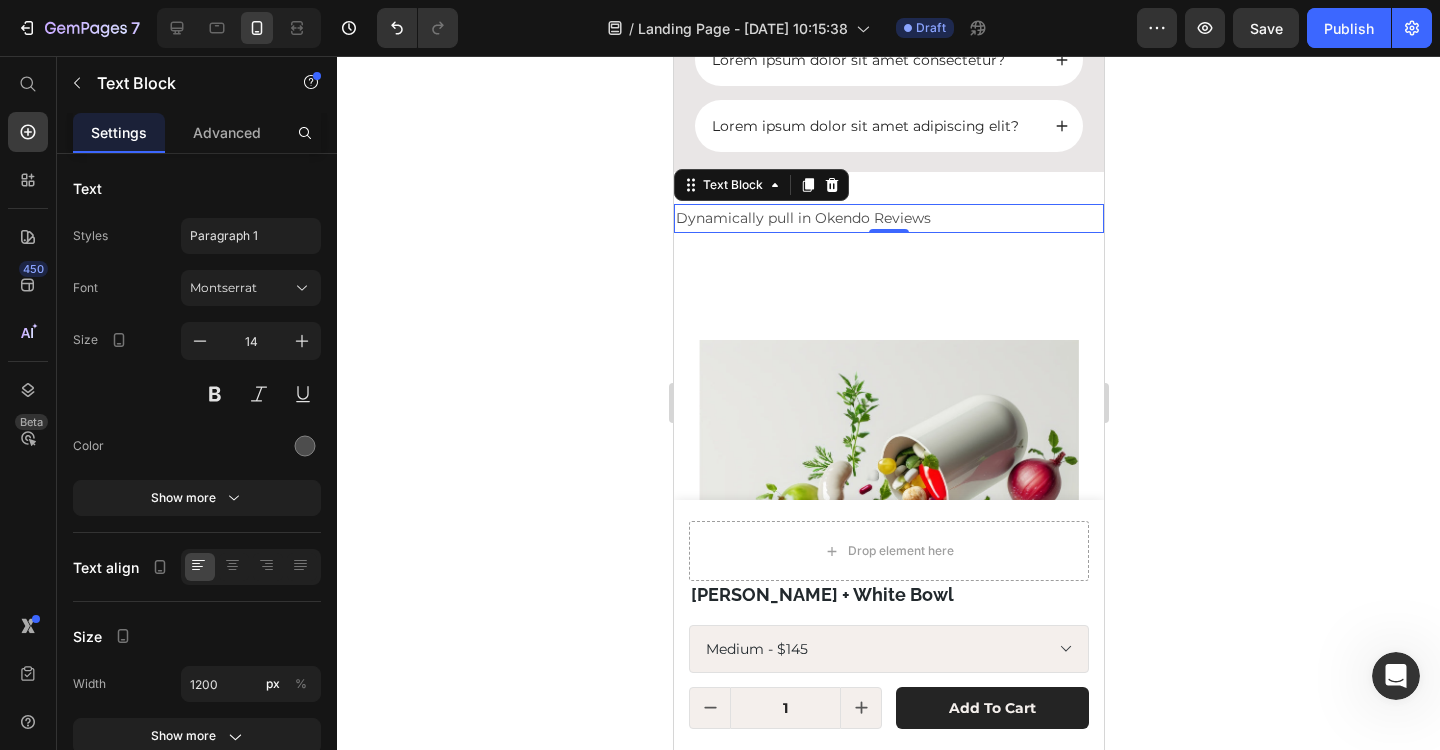 click on "Dynamically pull in Okendo Reviews" at bounding box center [888, 218] 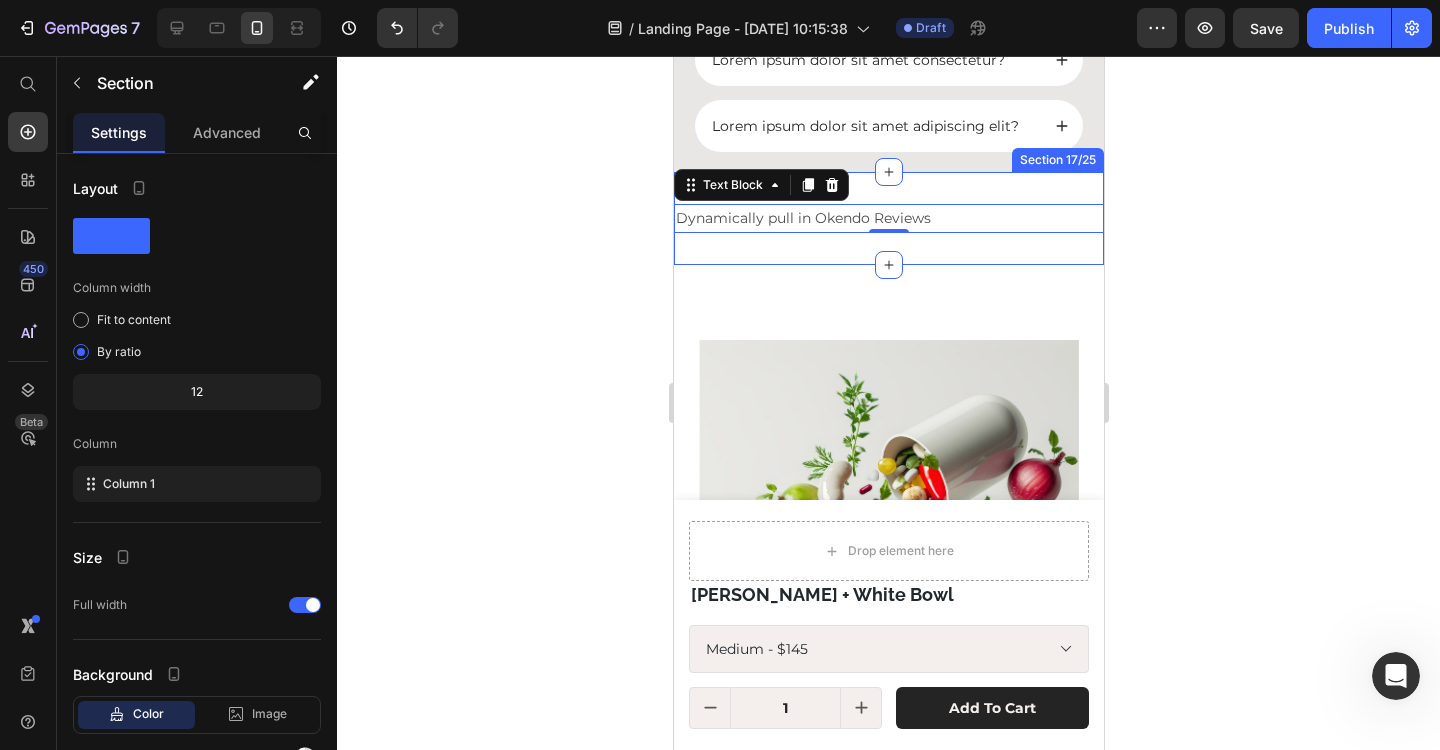 click on "Image The Science Behind Essential Fatty Acids Heading Delve into the fascinating science of essential fatty acids. These crucial nutrients play a pivotal role in cellular health, helping to maintain the integrity of cell membranes and supporting the body's inflammatory response. By supplementing with our carefully formulated capsules, you're not just supporting your health [DATE]; you're investing in your long-term well-being. Text Block Row Row Section 18/25" at bounding box center [888, 666] 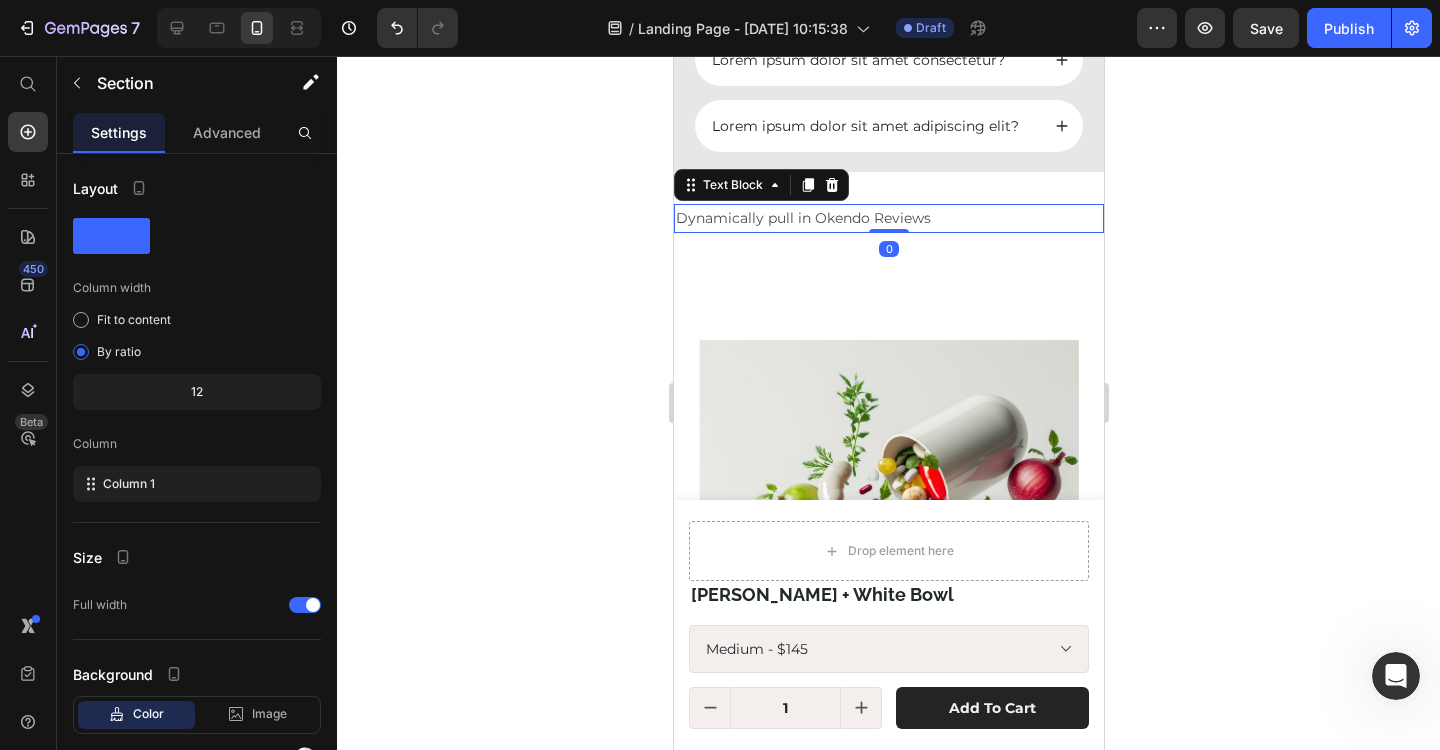 click on "Dynamically pull in Okendo Reviews" at bounding box center (888, 218) 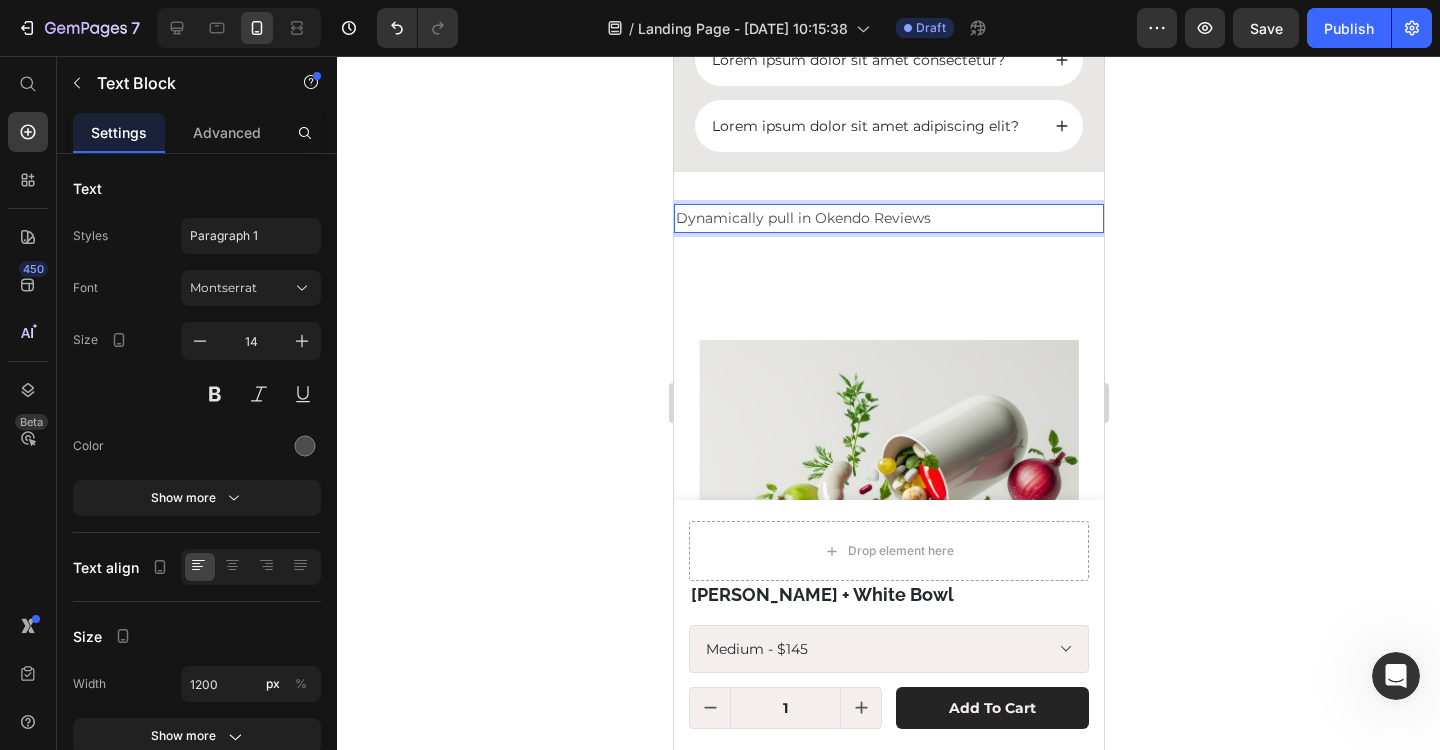click on "Dynamically pull in Okendo Reviews" at bounding box center (888, 218) 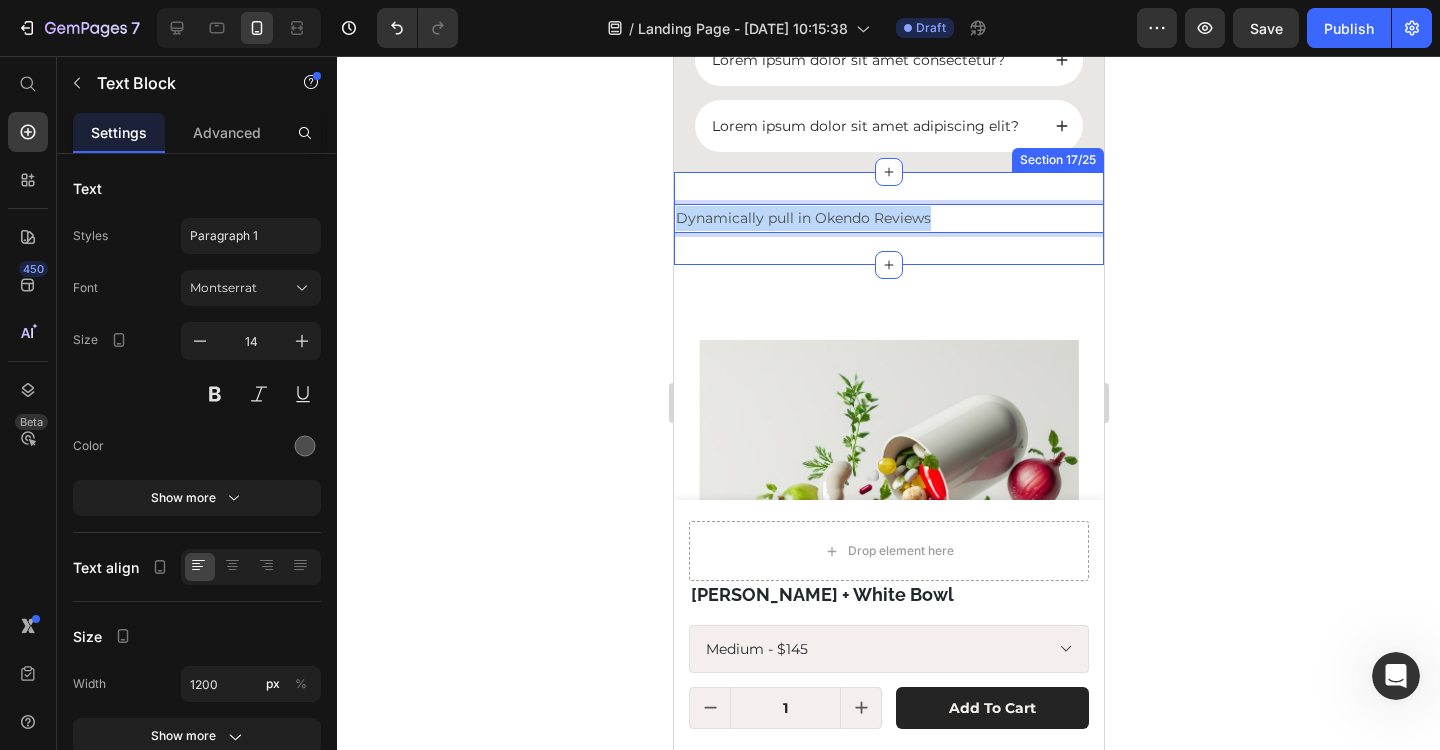 drag, startPoint x: 977, startPoint y: 217, endPoint x: 675, endPoint y: 203, distance: 302.32434 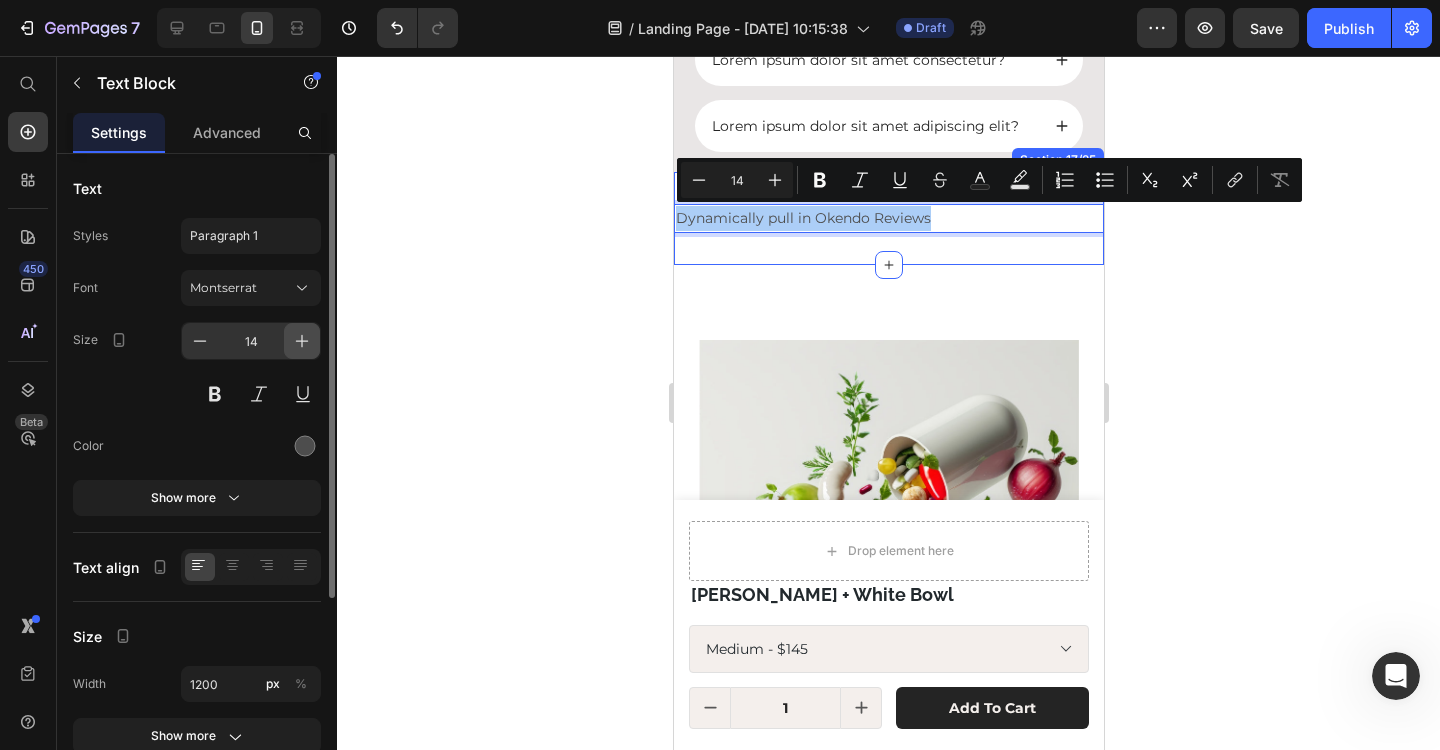 click 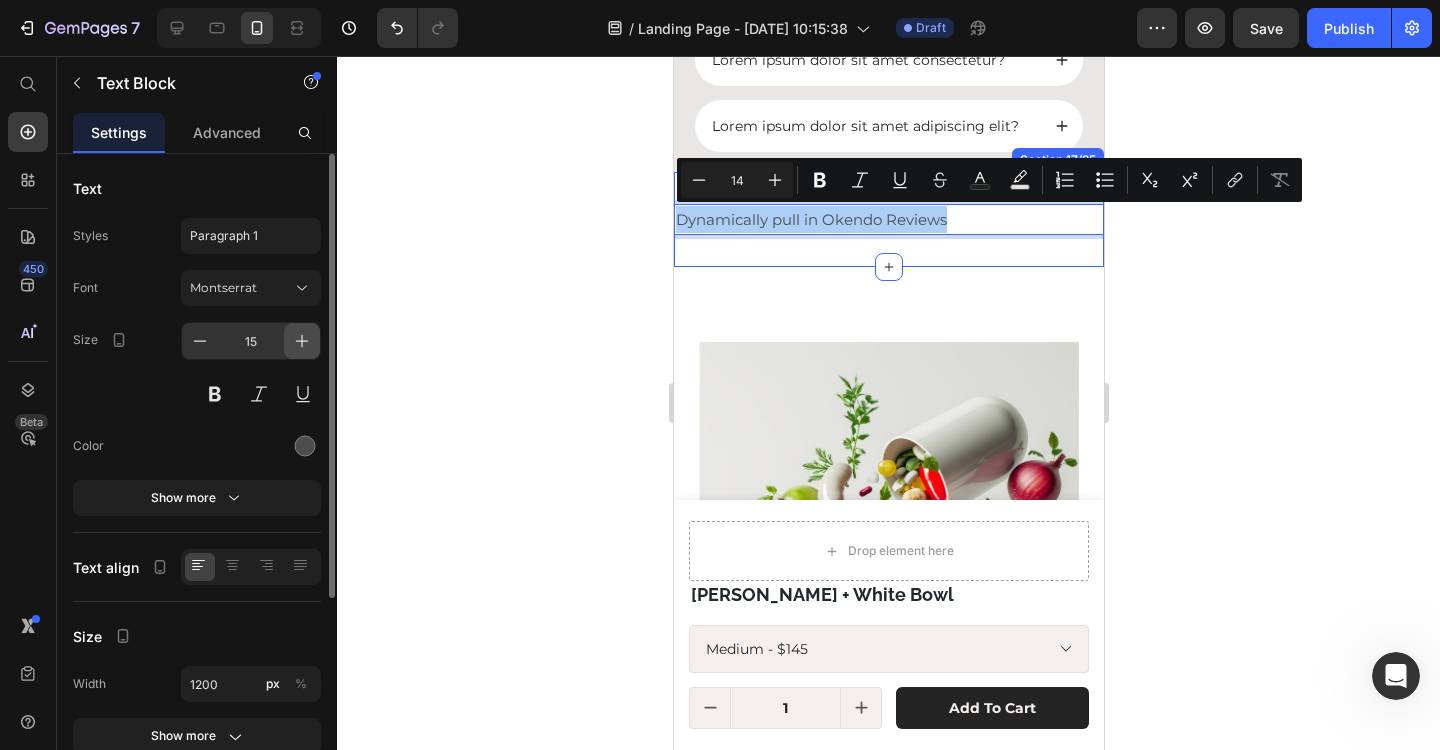 click 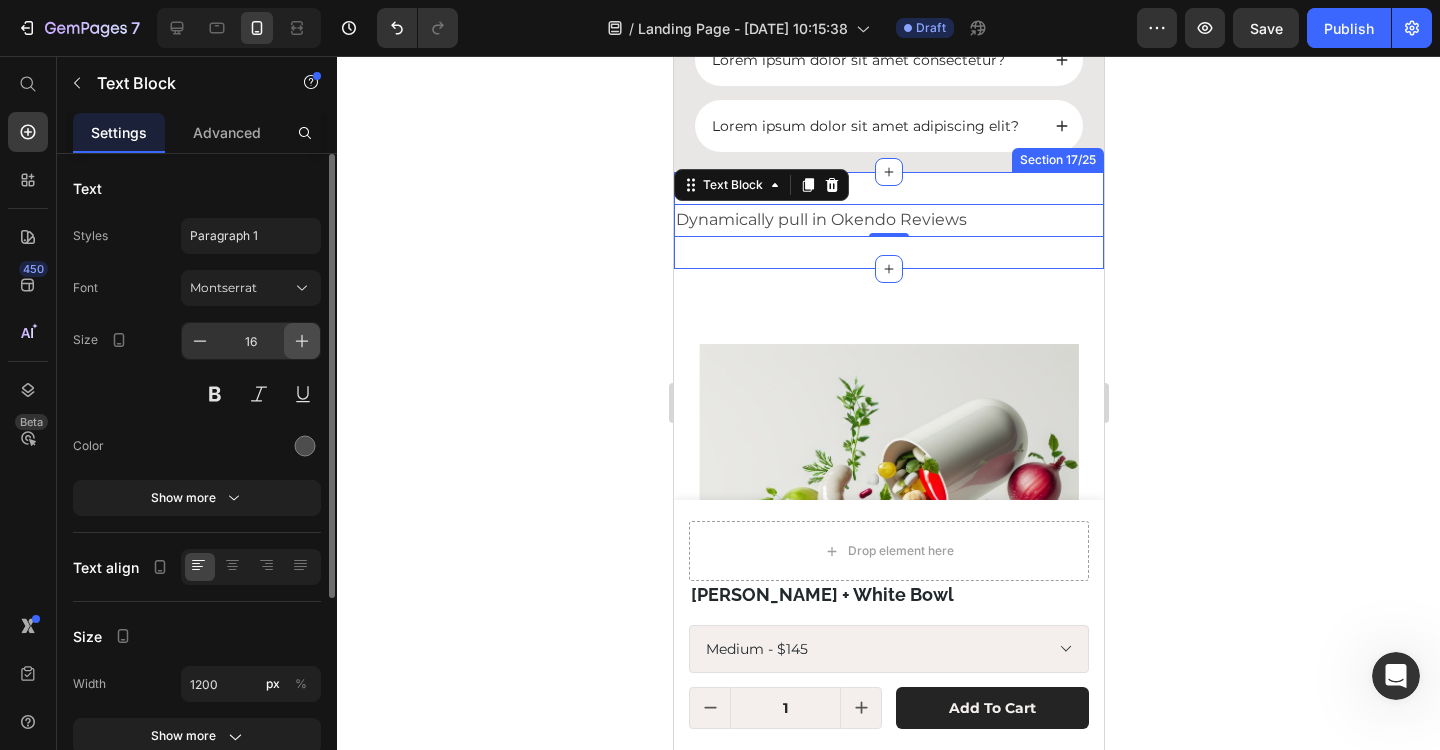 click 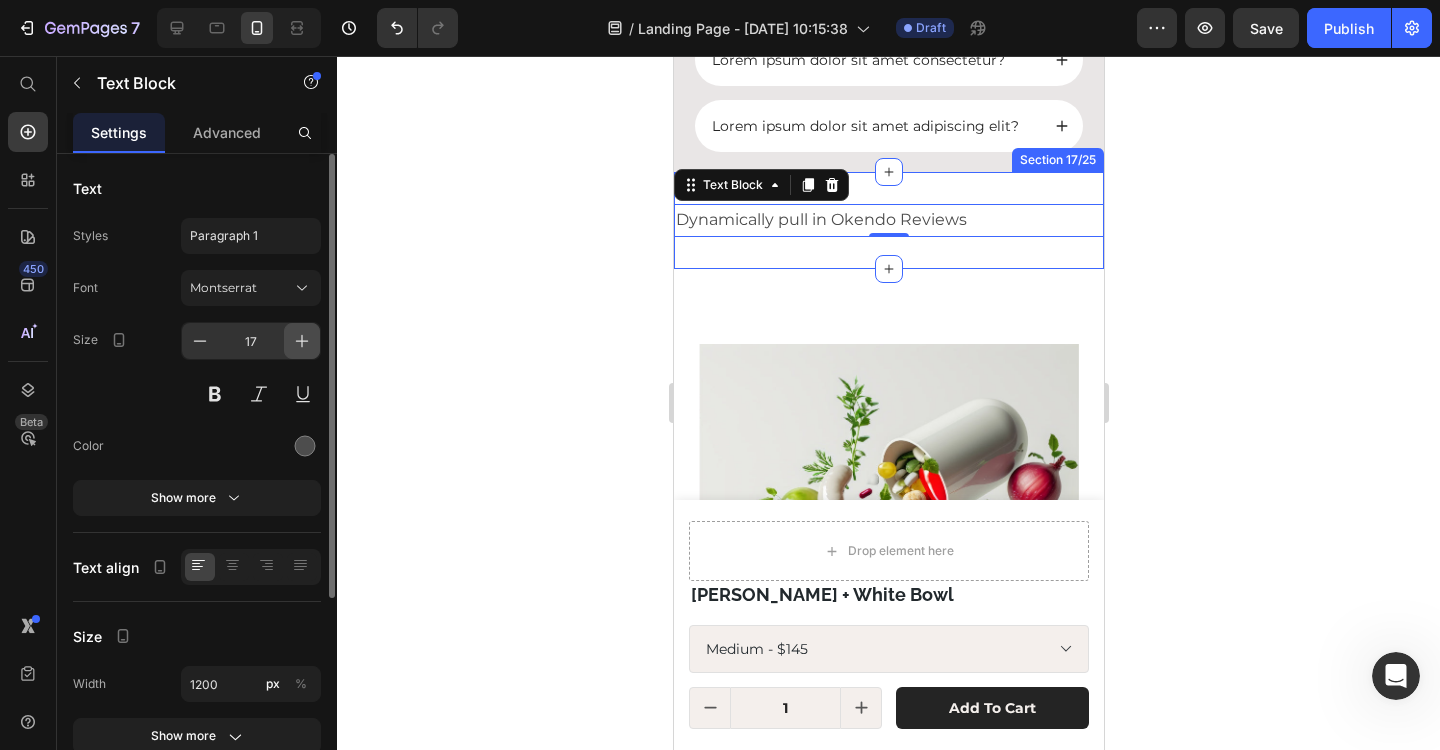 click 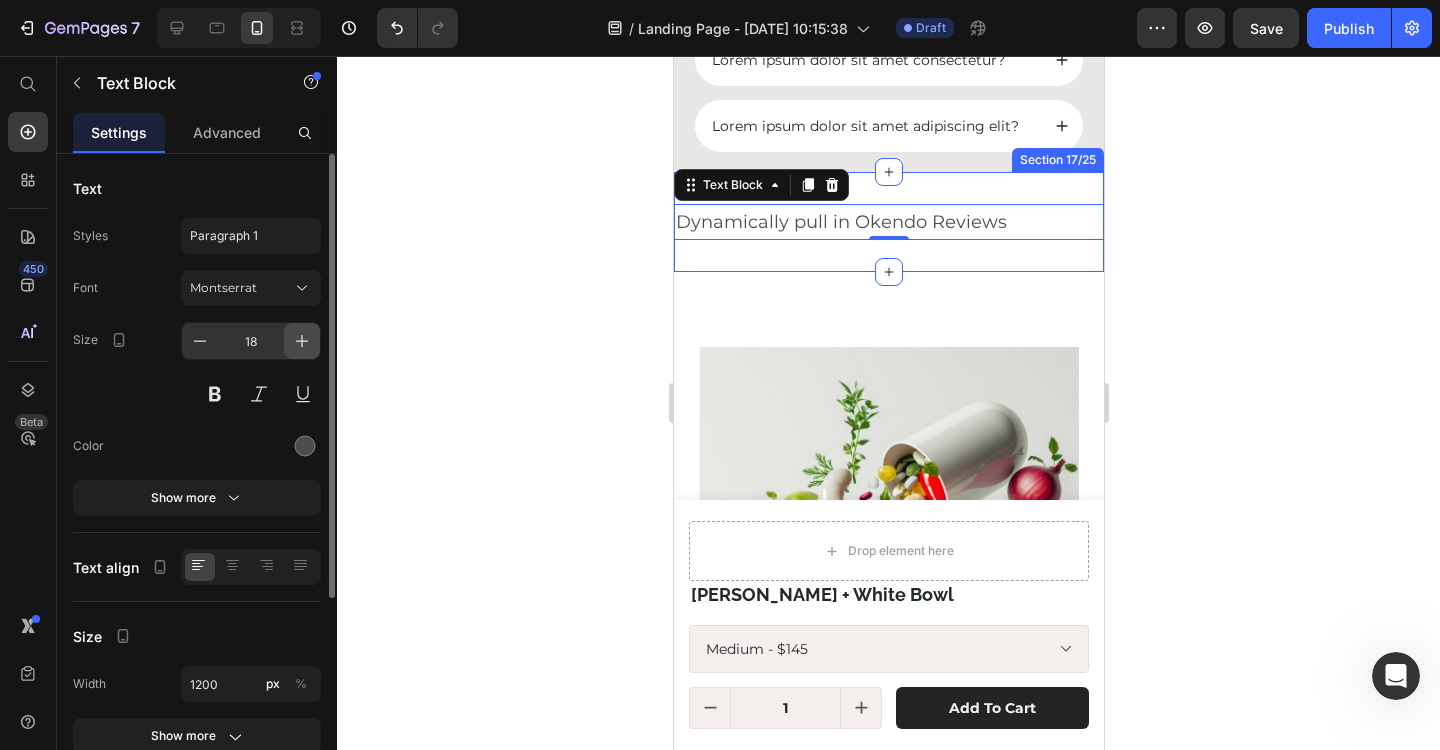 click 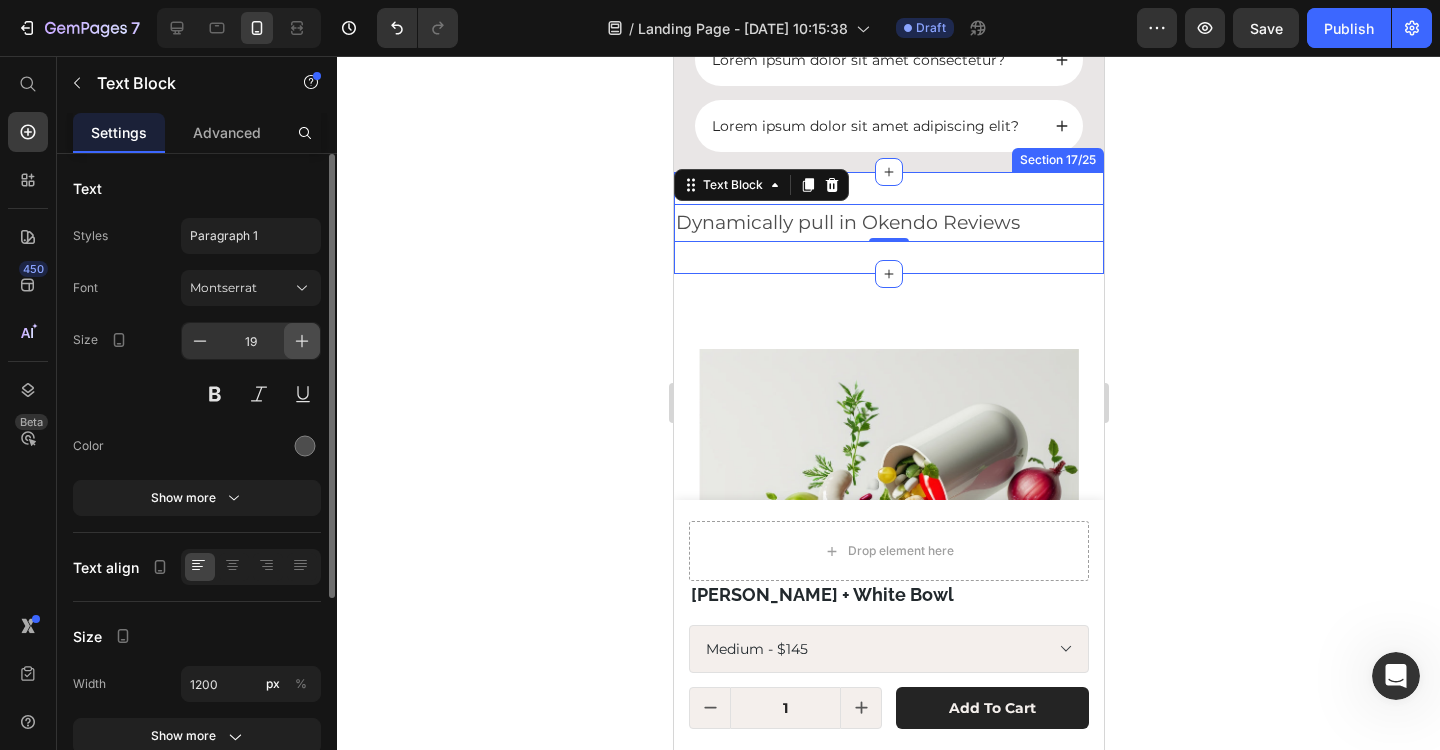click 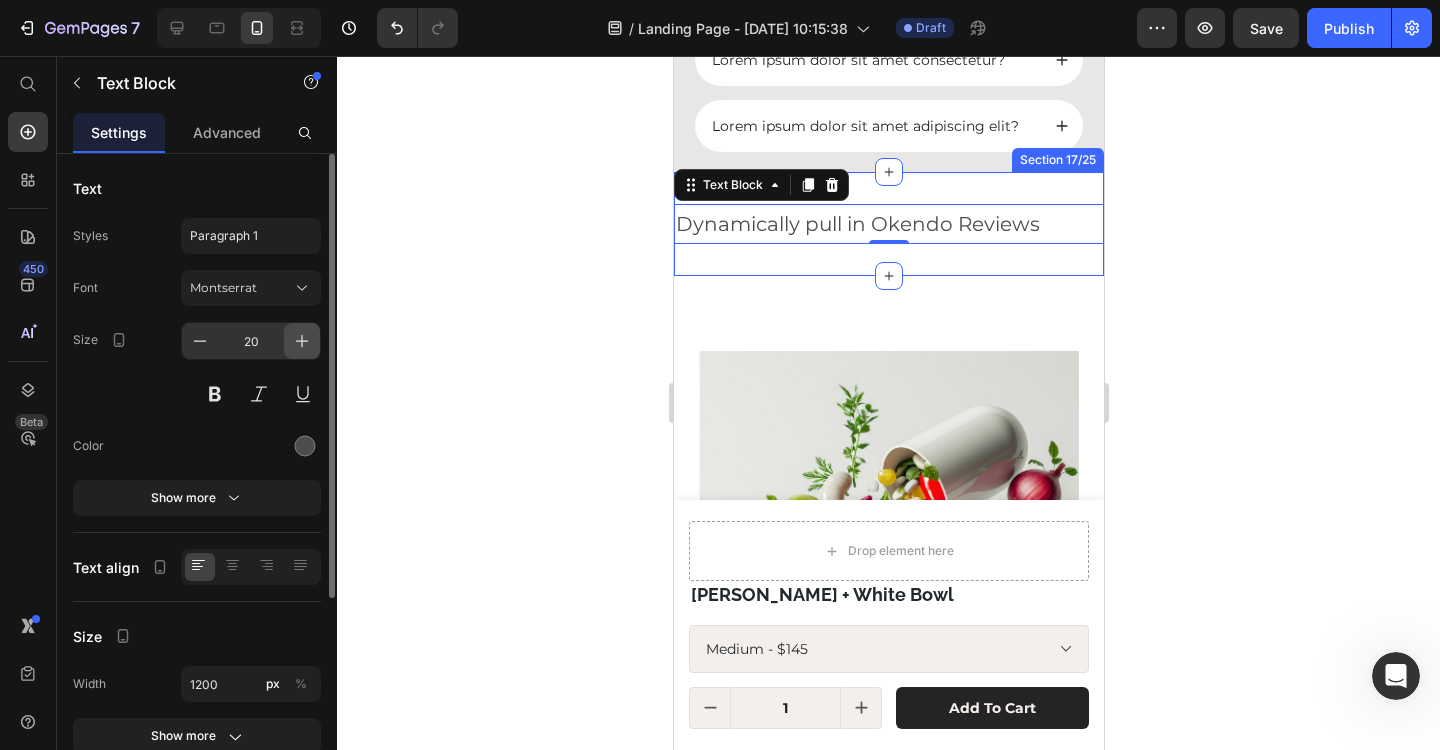 click 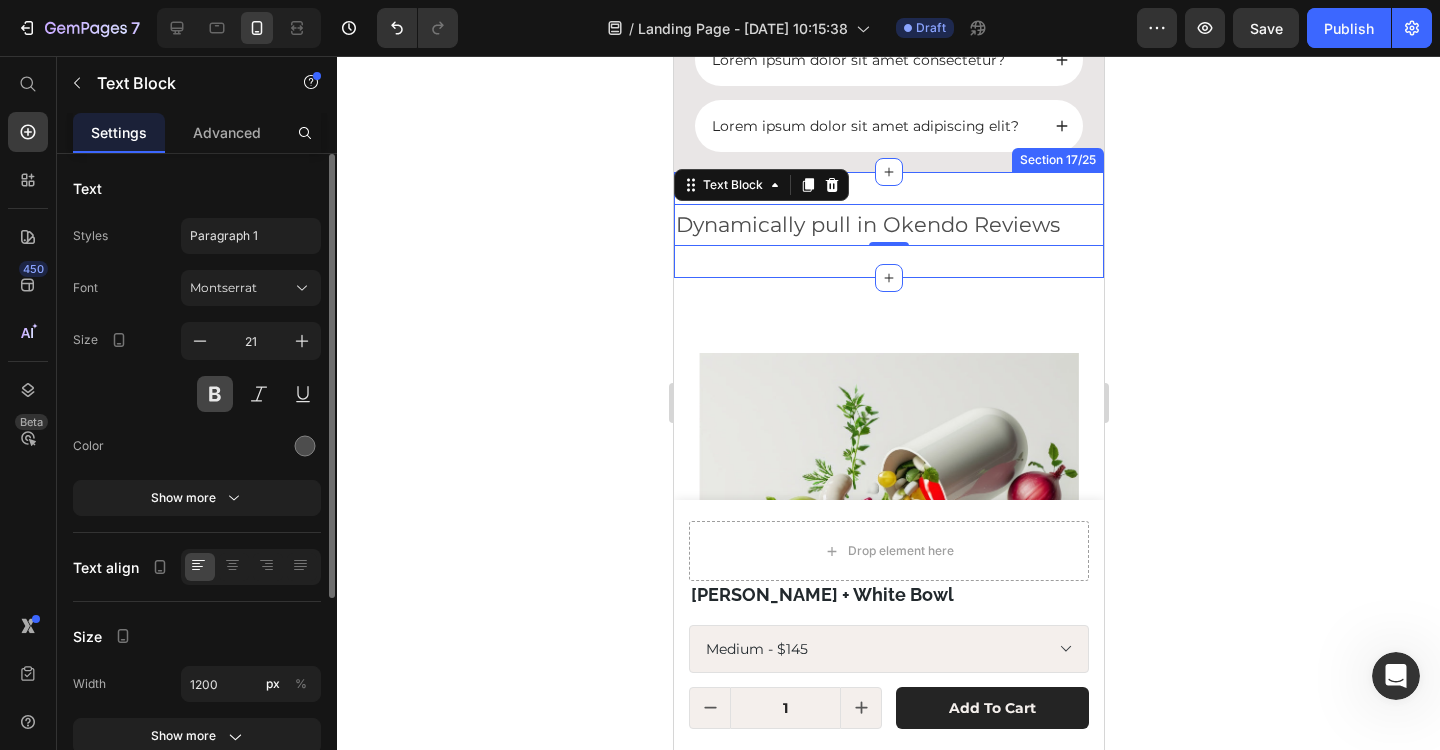 click at bounding box center (215, 394) 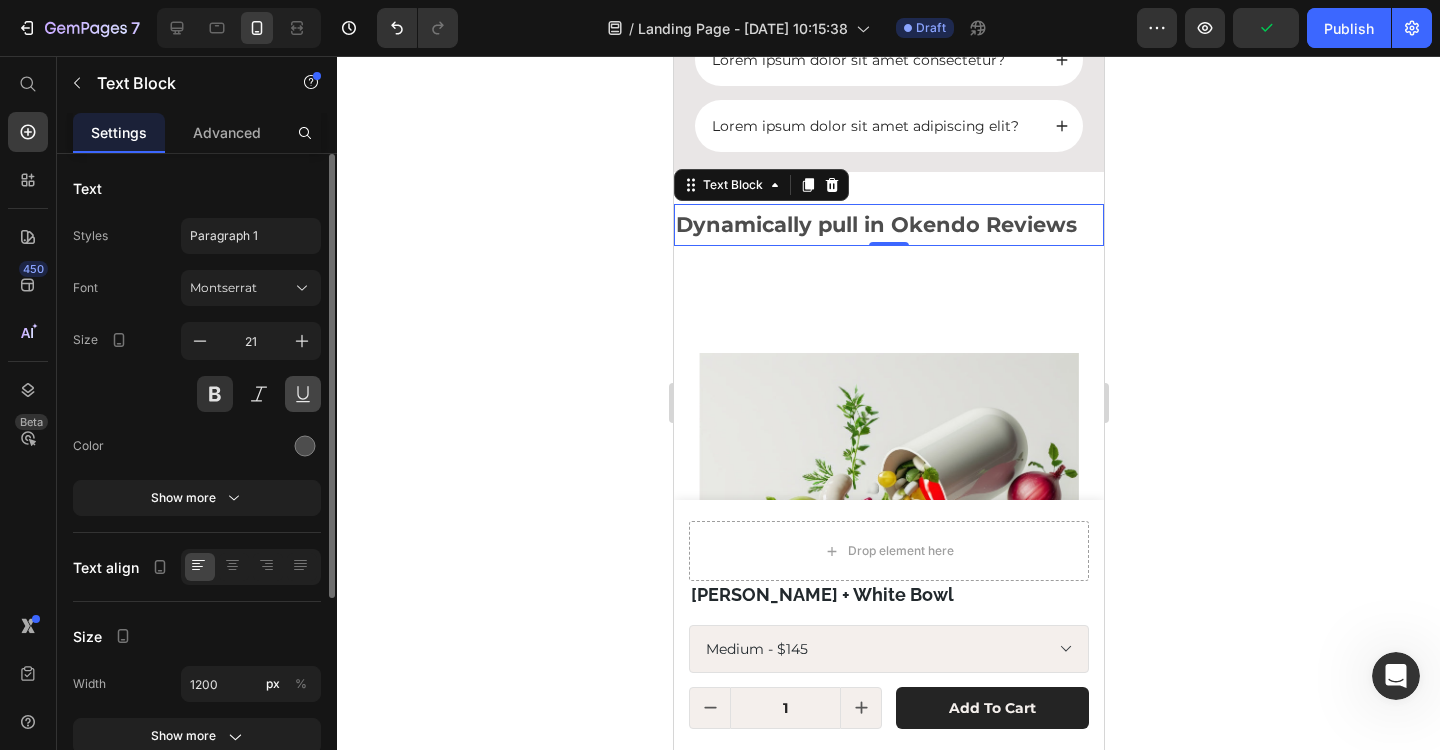 click at bounding box center (303, 394) 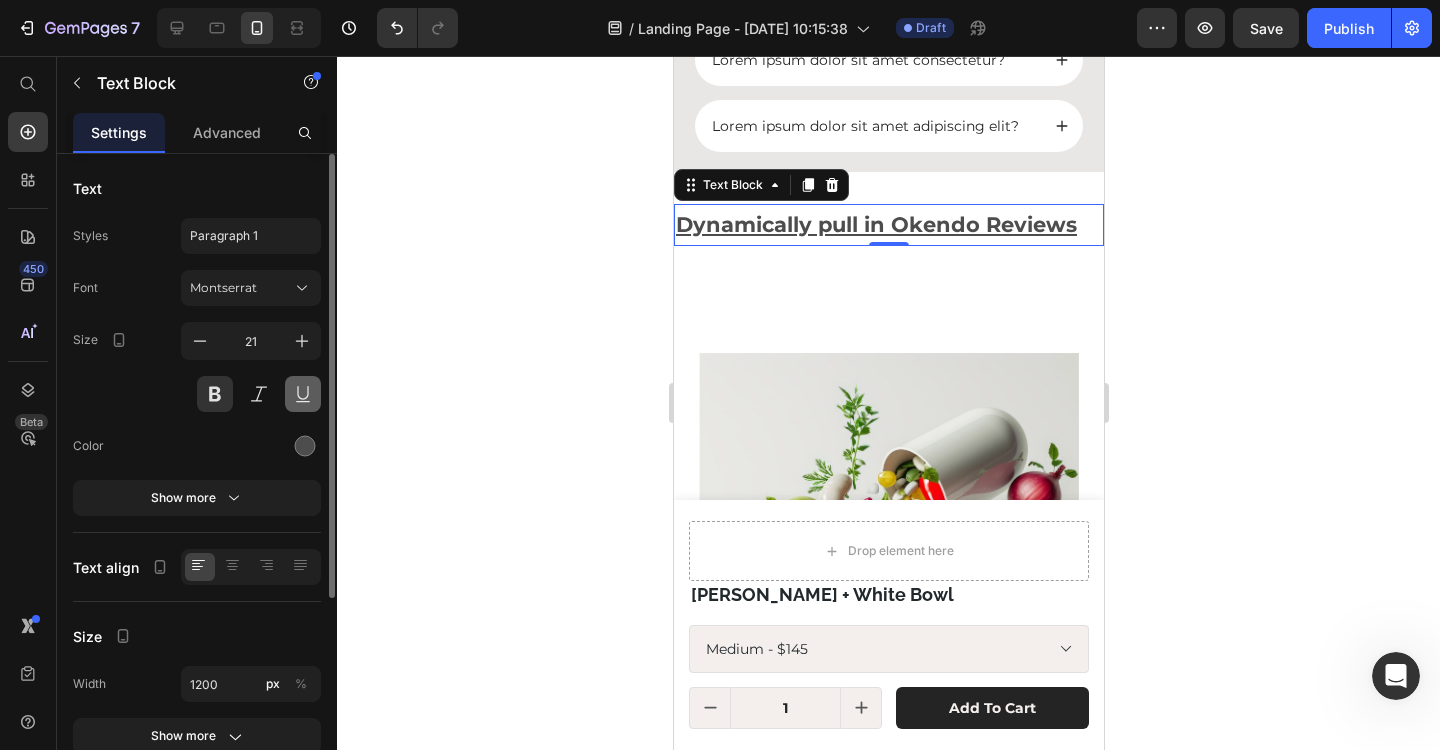 click at bounding box center [303, 394] 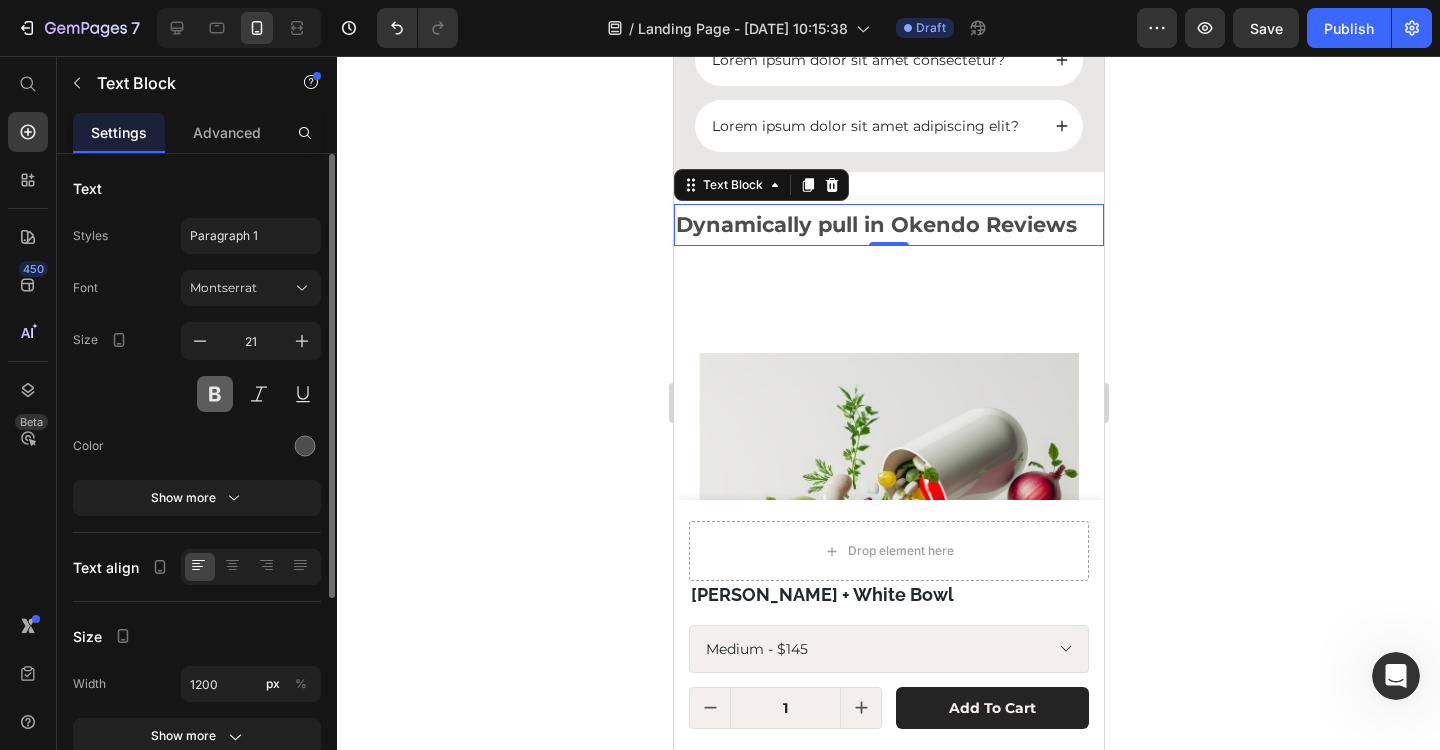 click at bounding box center [215, 394] 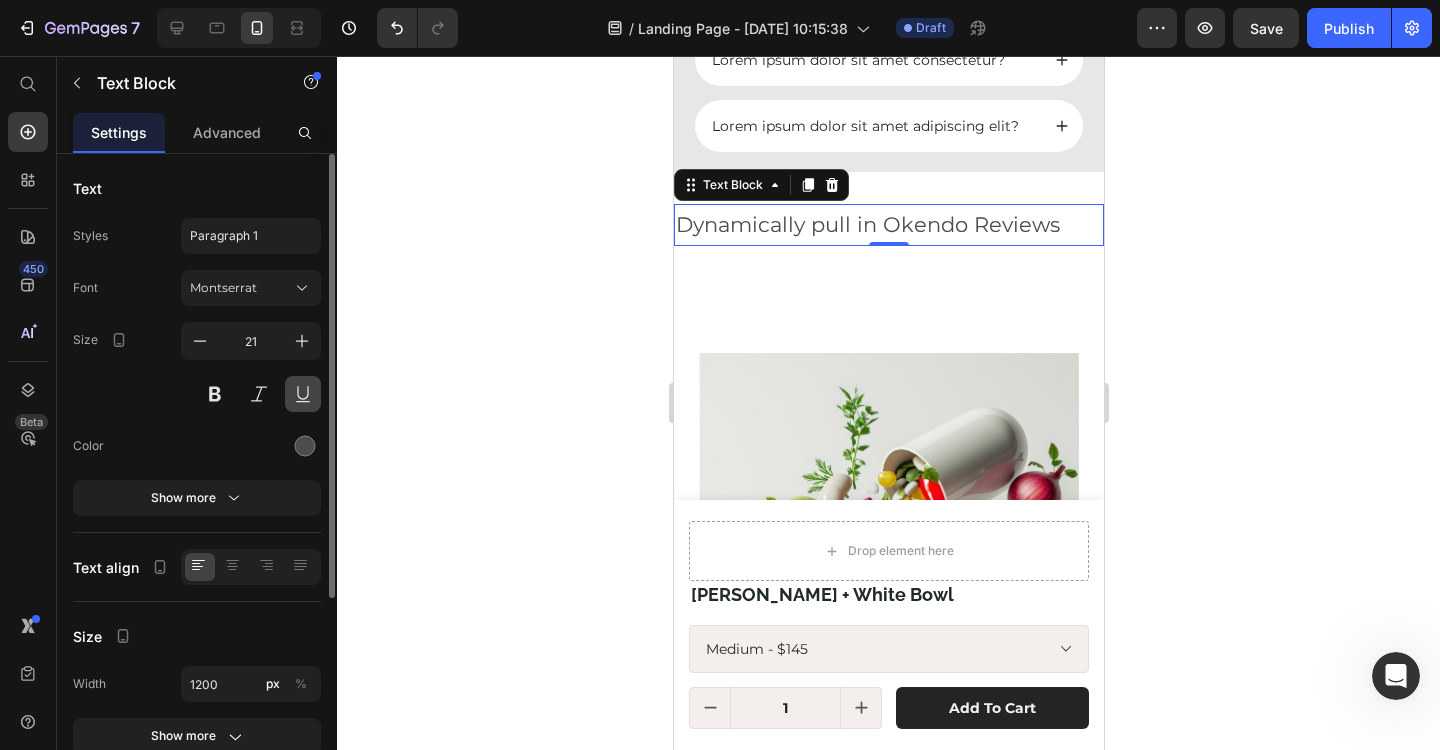 click at bounding box center (303, 394) 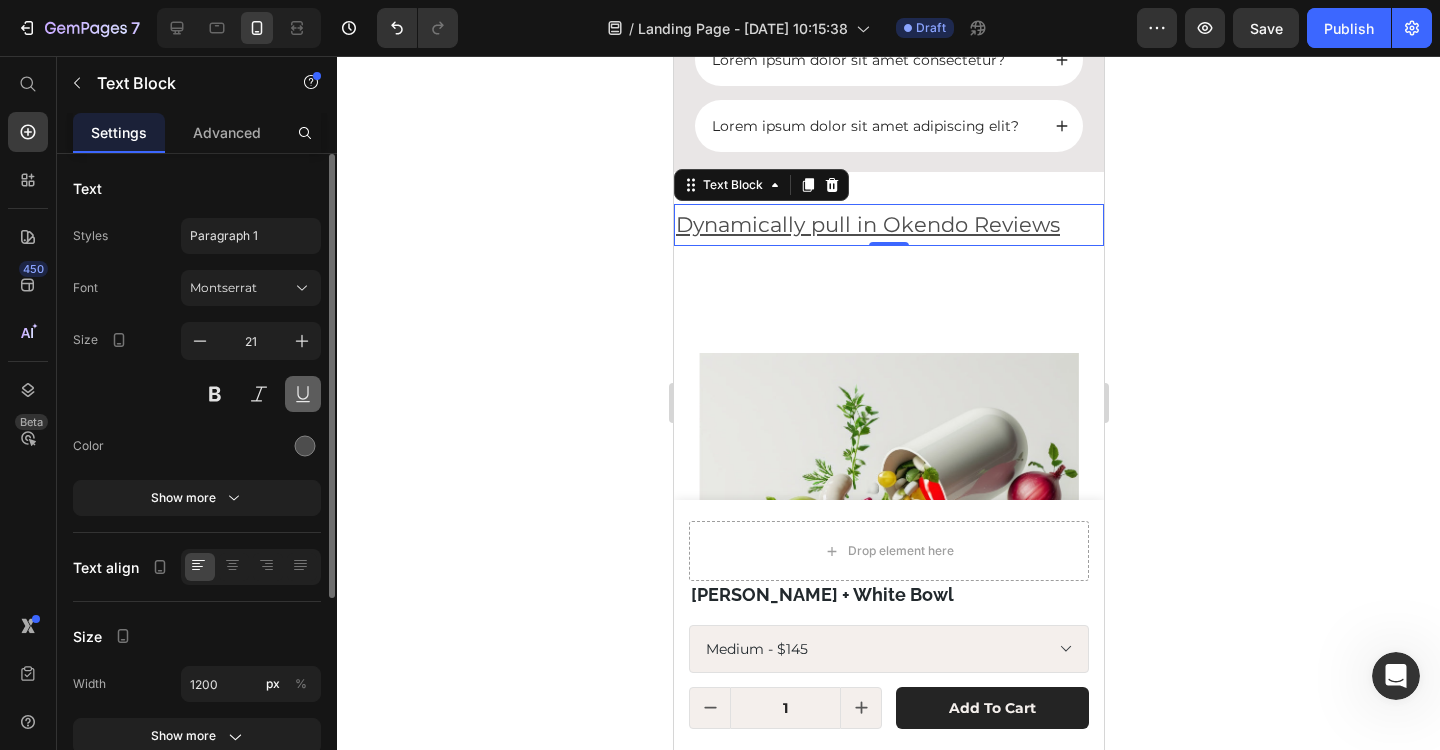 click at bounding box center [303, 394] 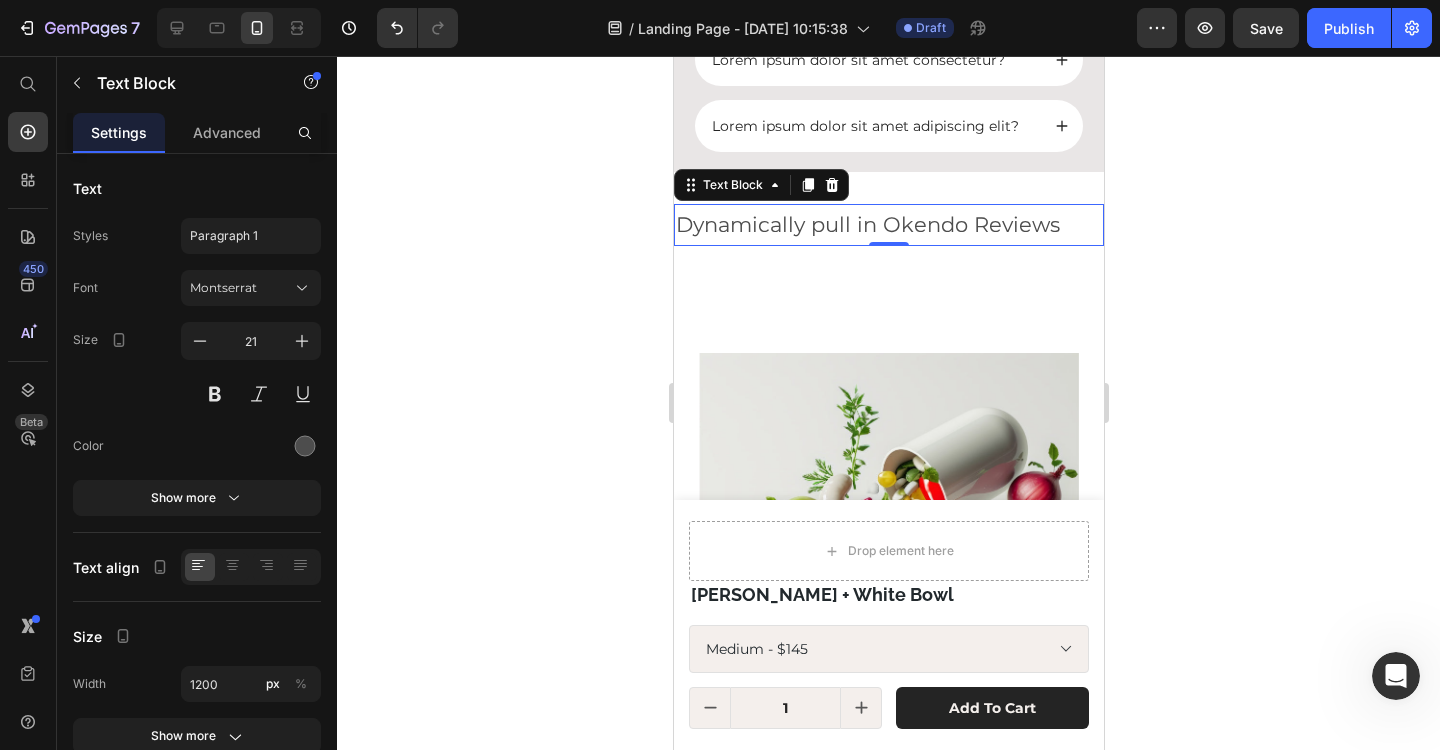 click 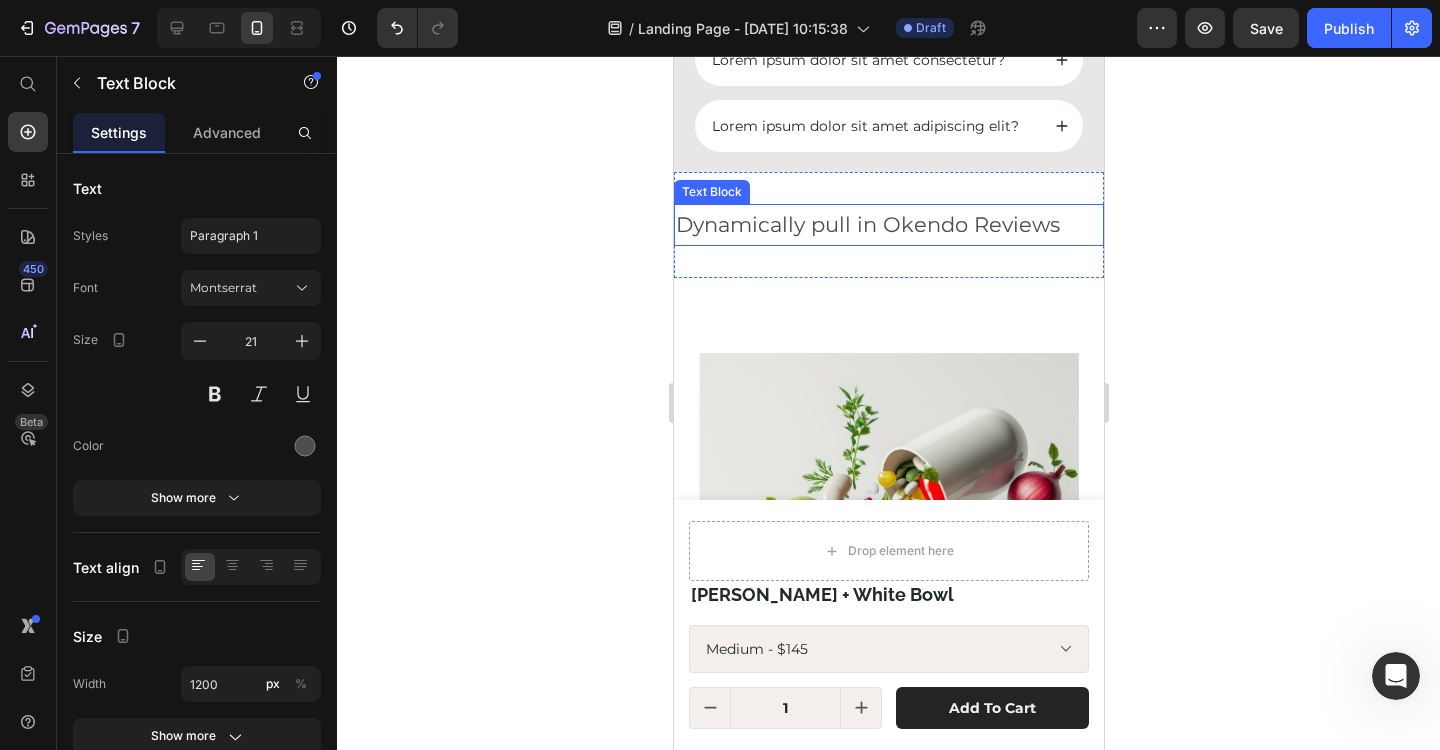 click on "Dynamically pull in Okendo Reviews" at bounding box center (888, 225) 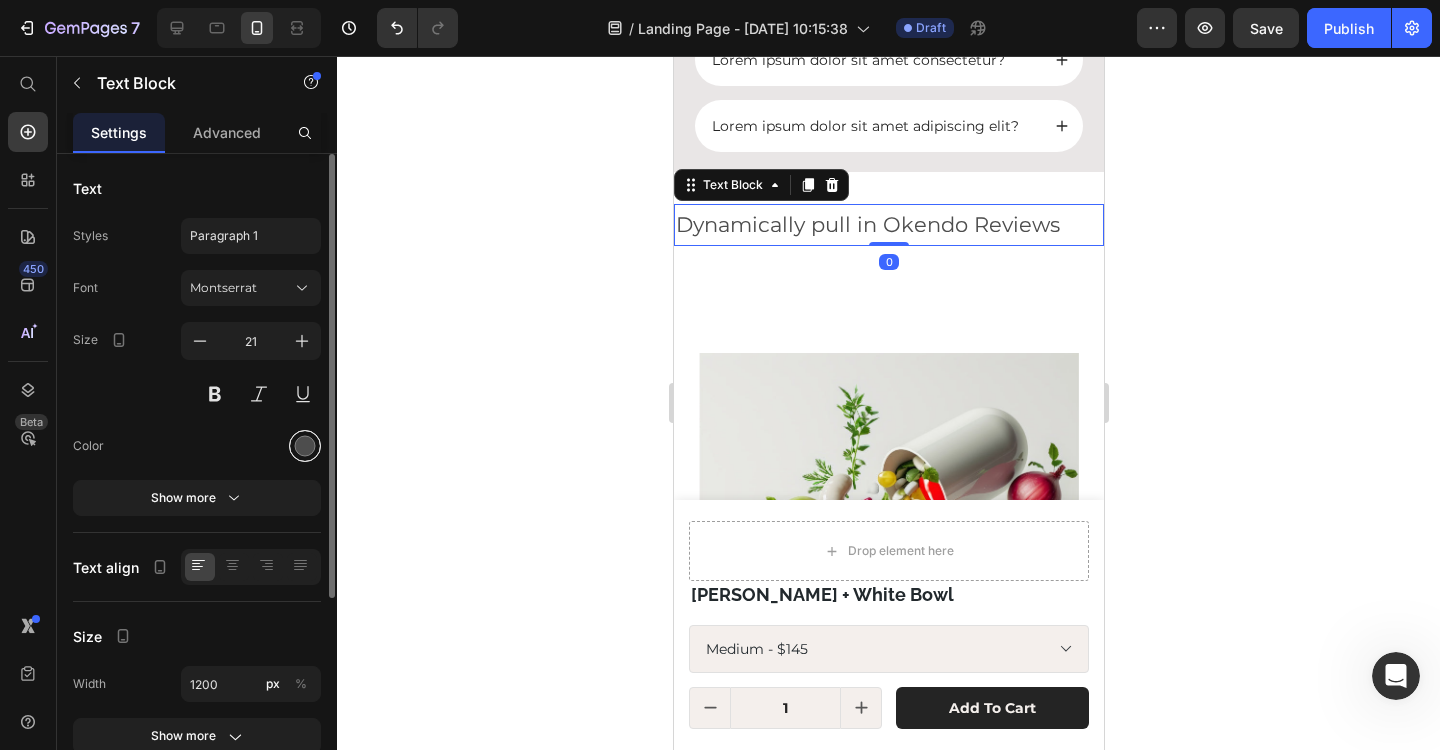 click at bounding box center (305, 446) 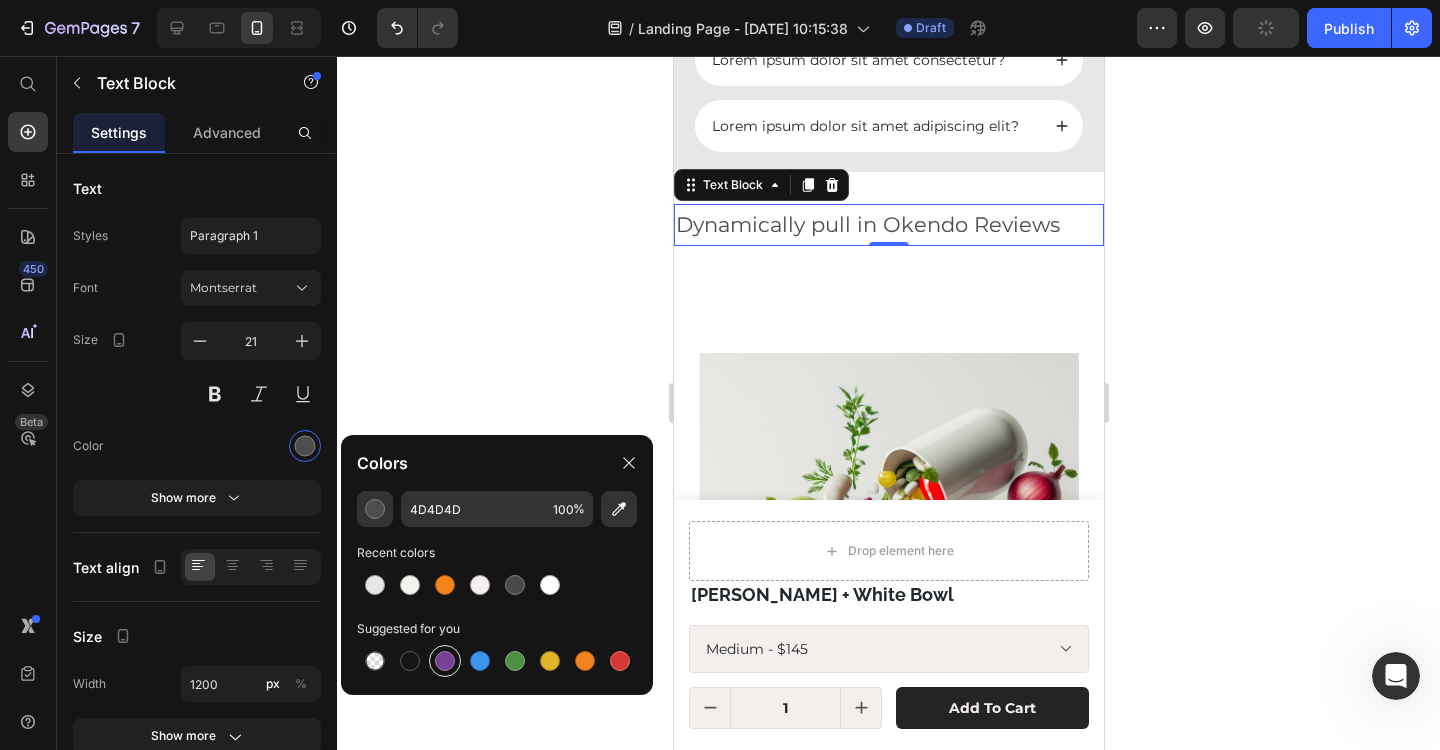 click at bounding box center (445, 661) 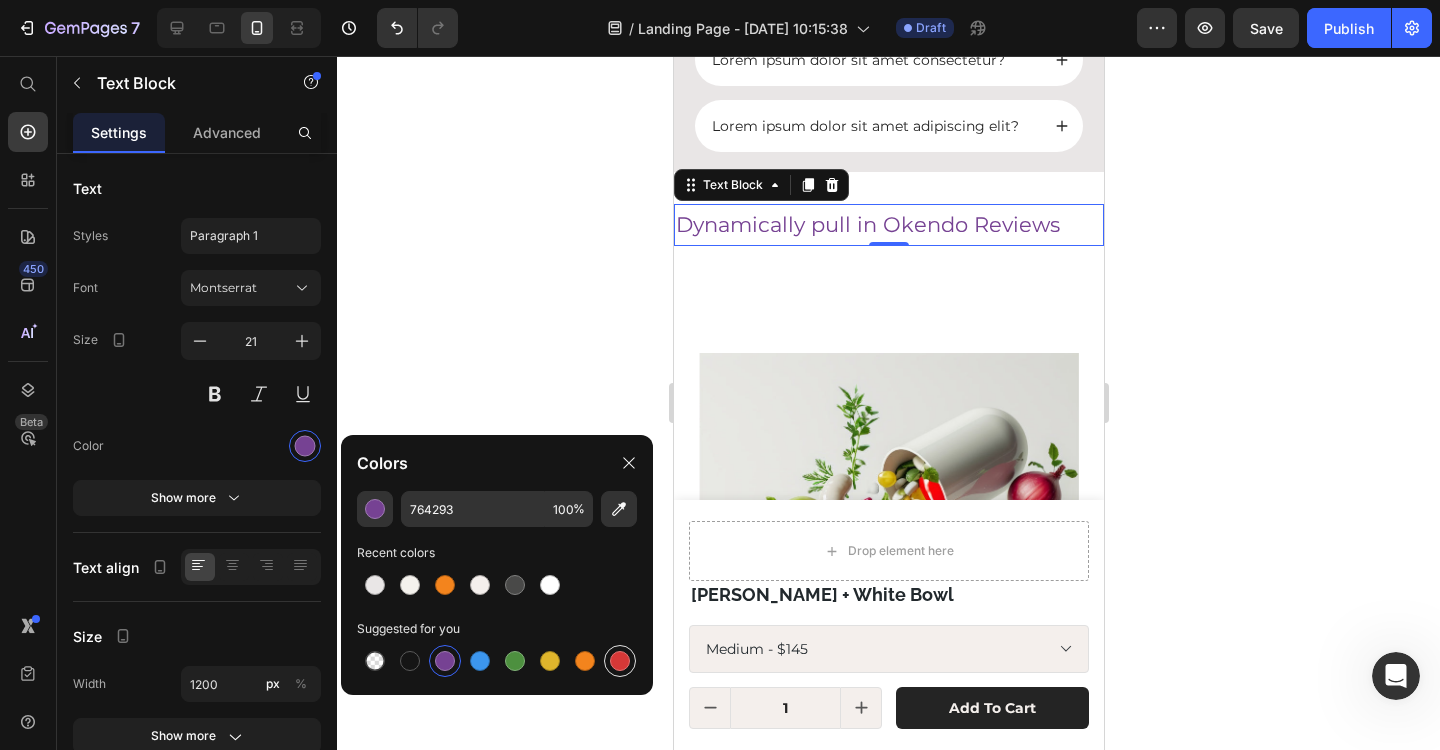 click at bounding box center (620, 661) 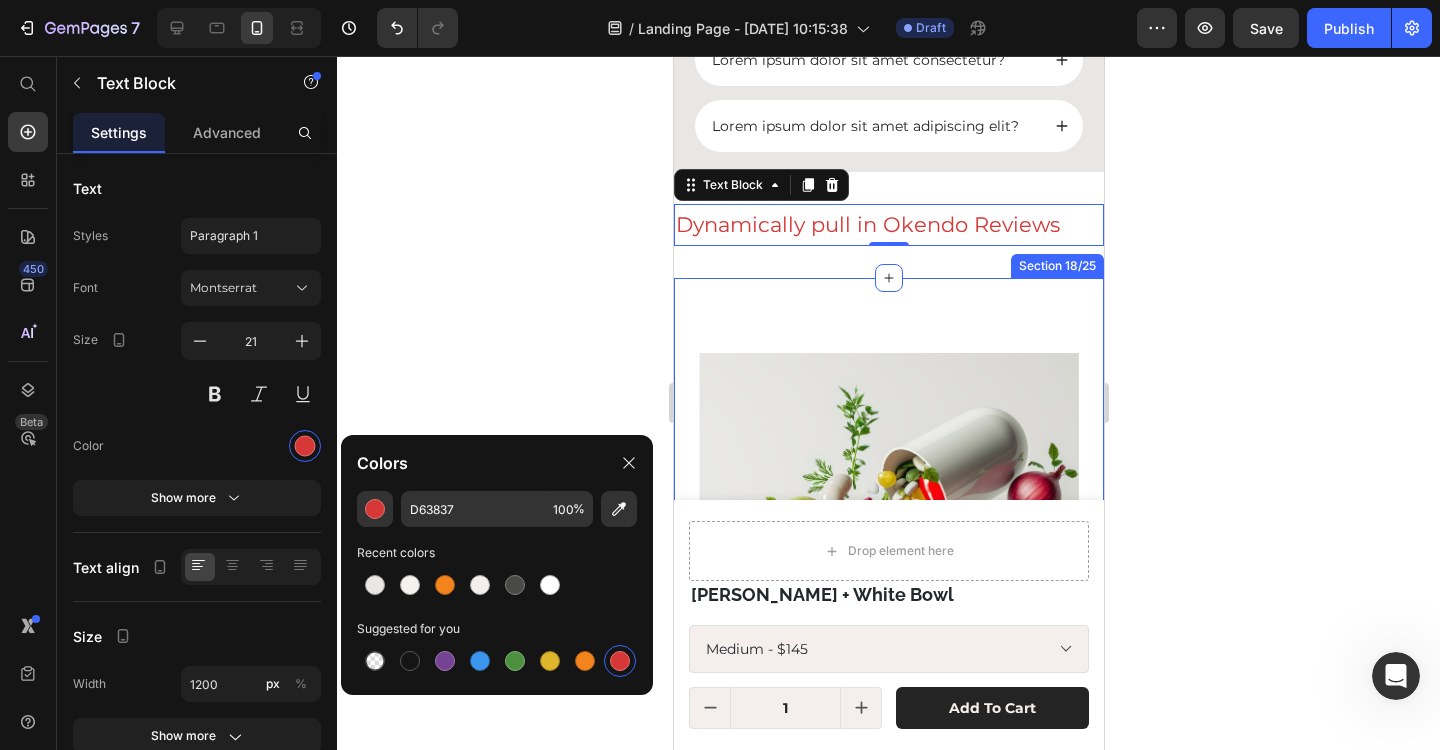 click 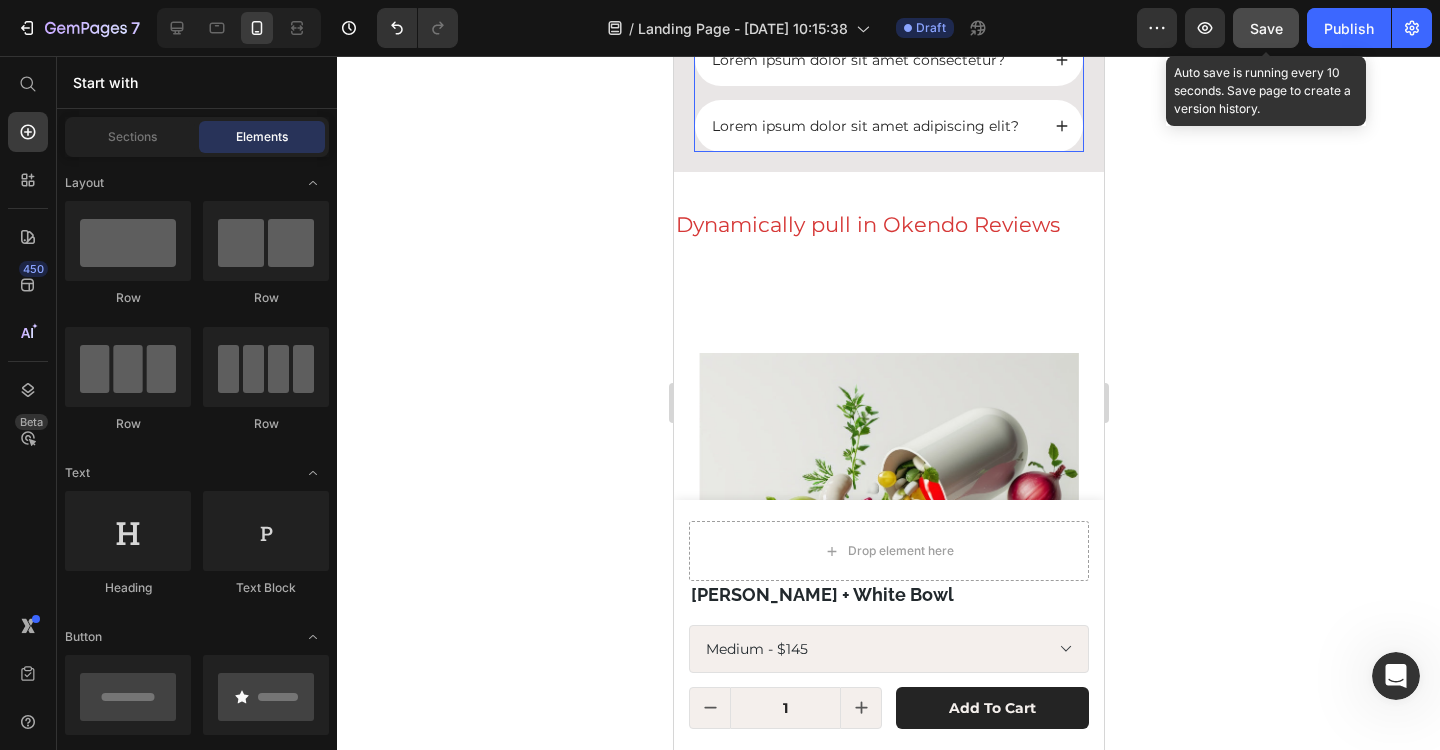 click on "Save" at bounding box center [1266, 28] 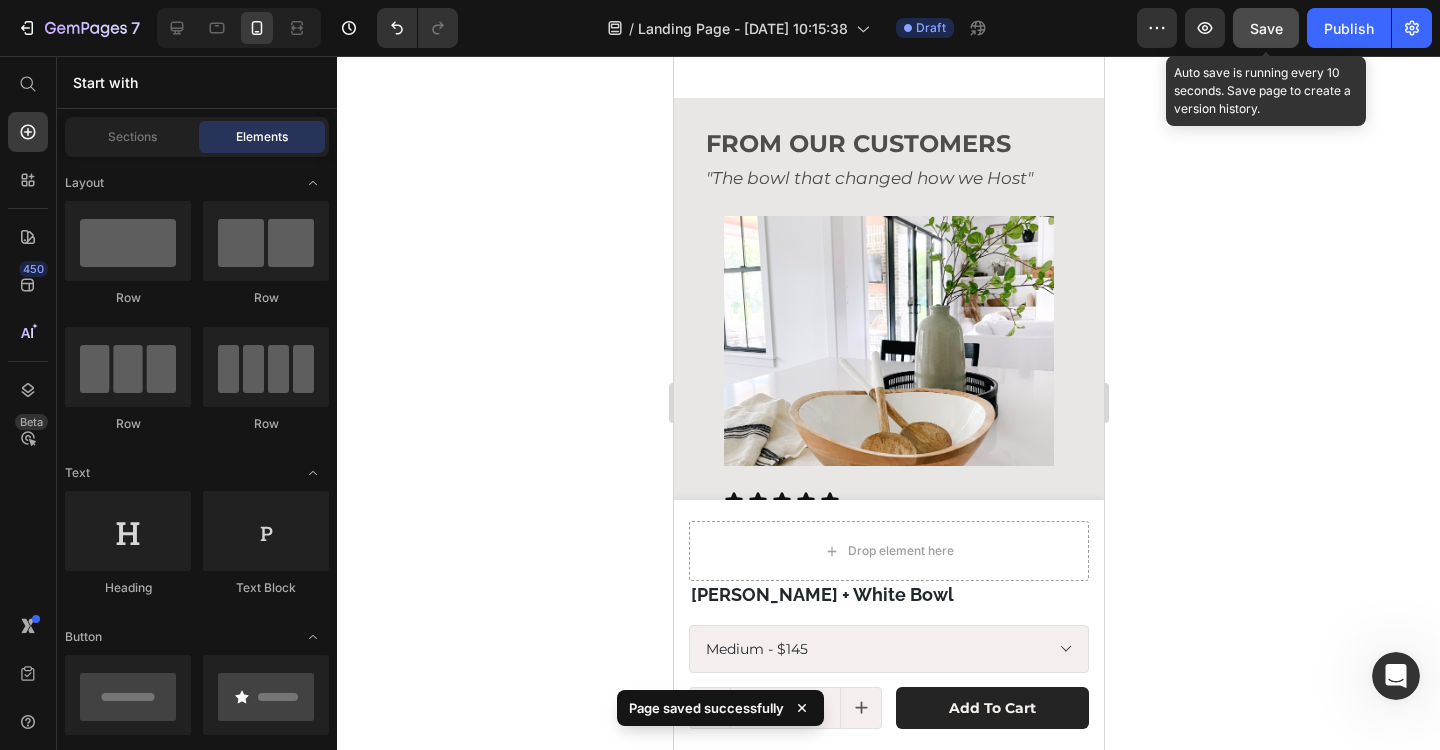 select on "Medium" 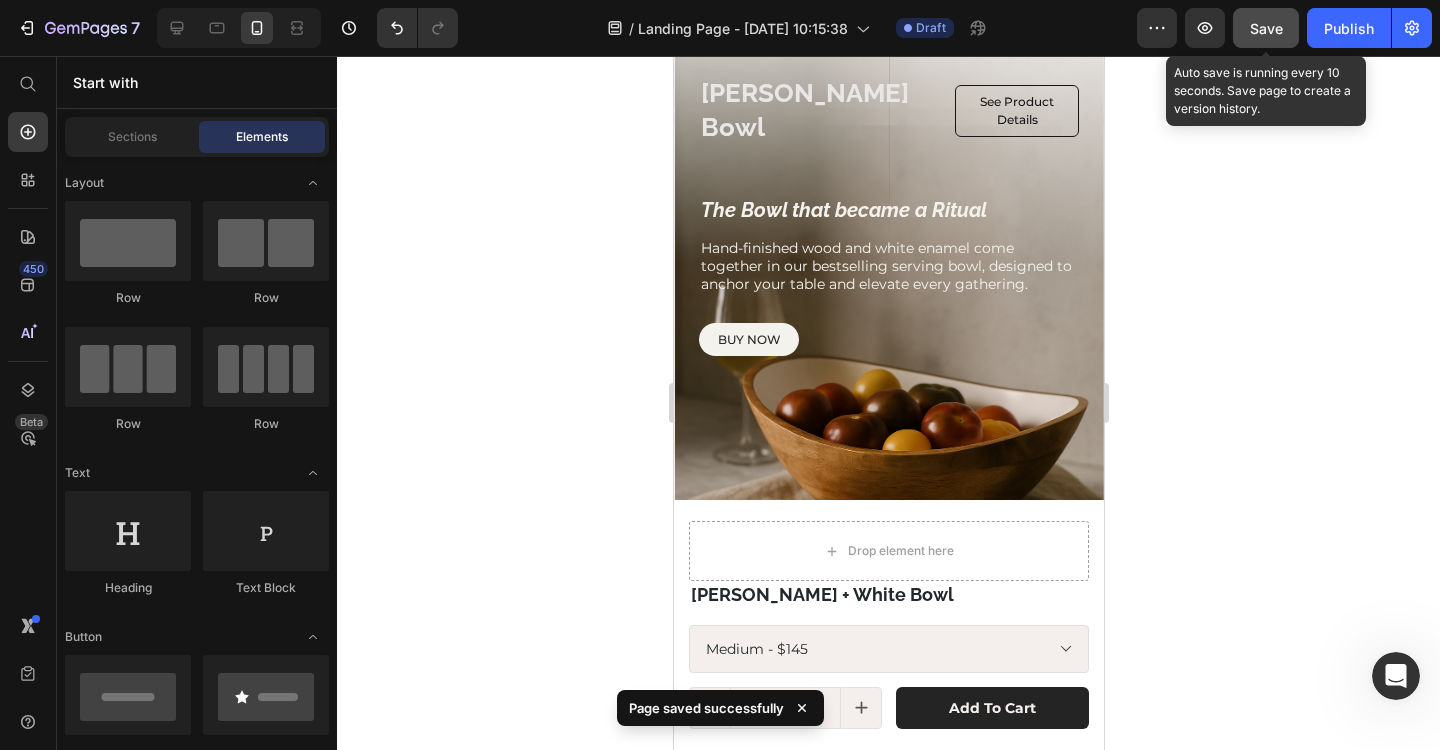 scroll, scrollTop: 0, scrollLeft: 0, axis: both 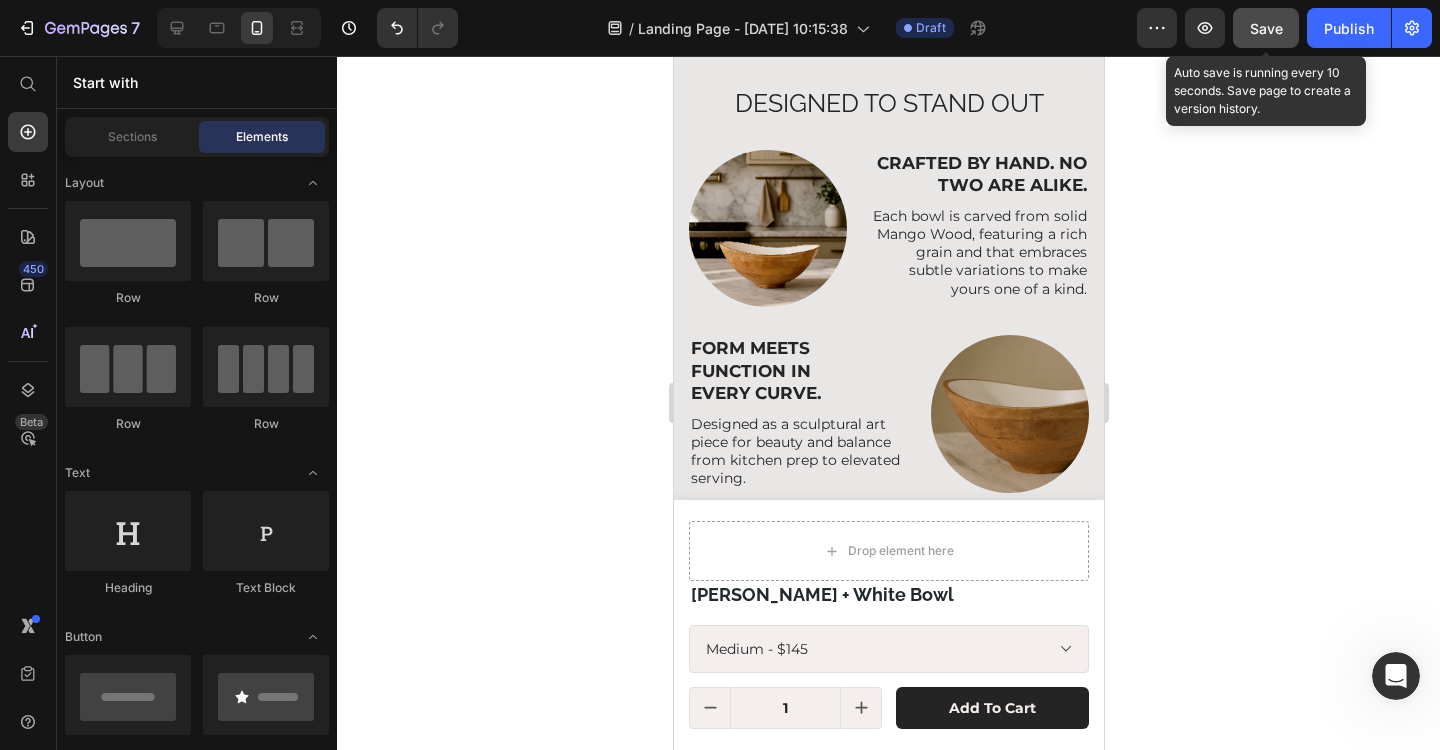 select on "Medium" 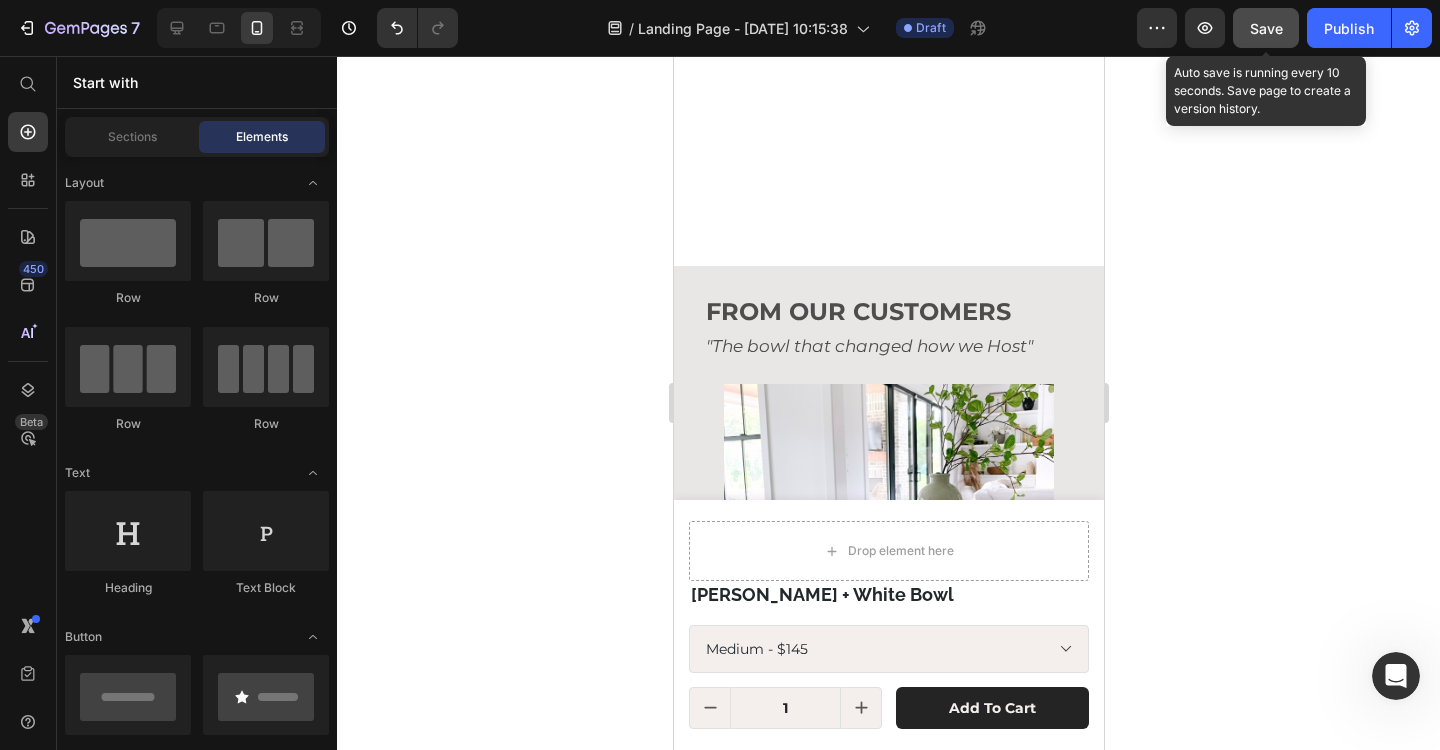 select on "Medium" 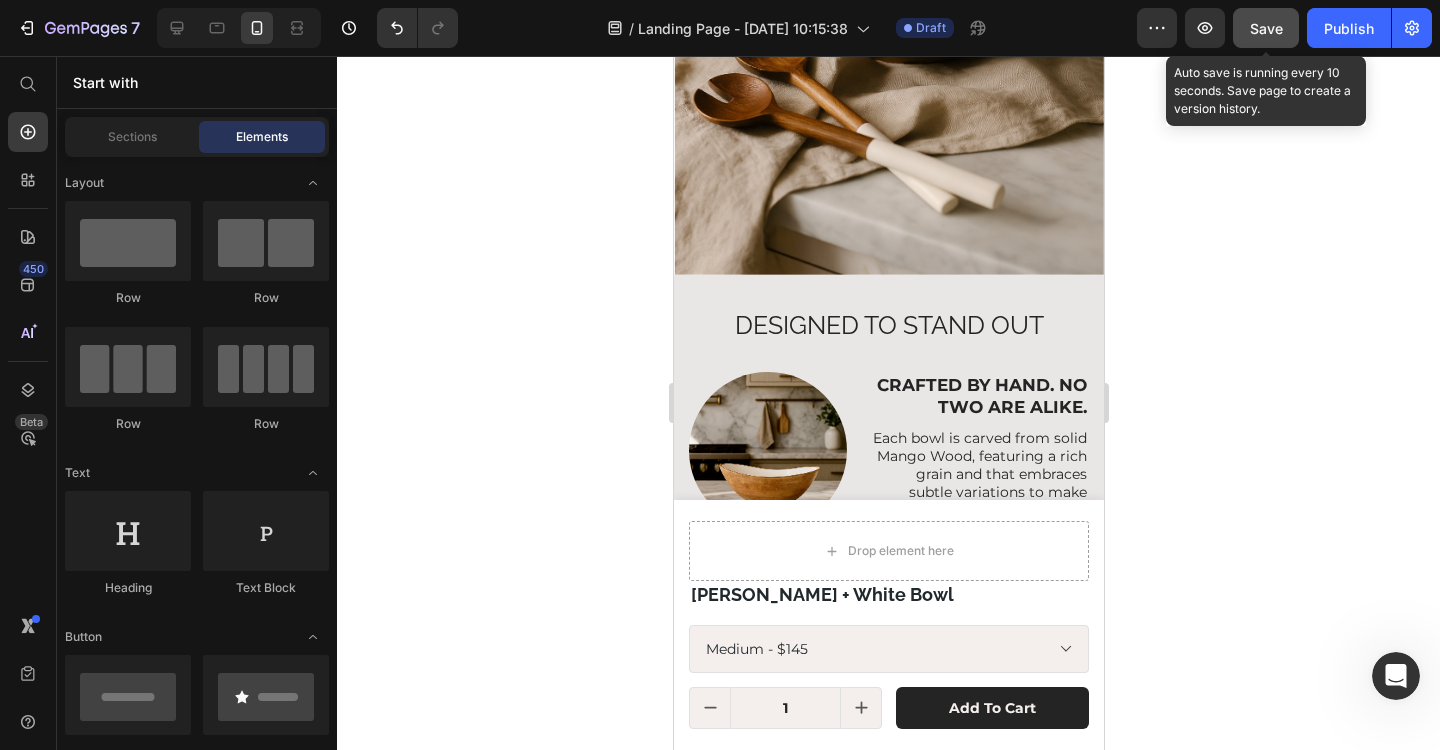 scroll, scrollTop: 561, scrollLeft: 0, axis: vertical 